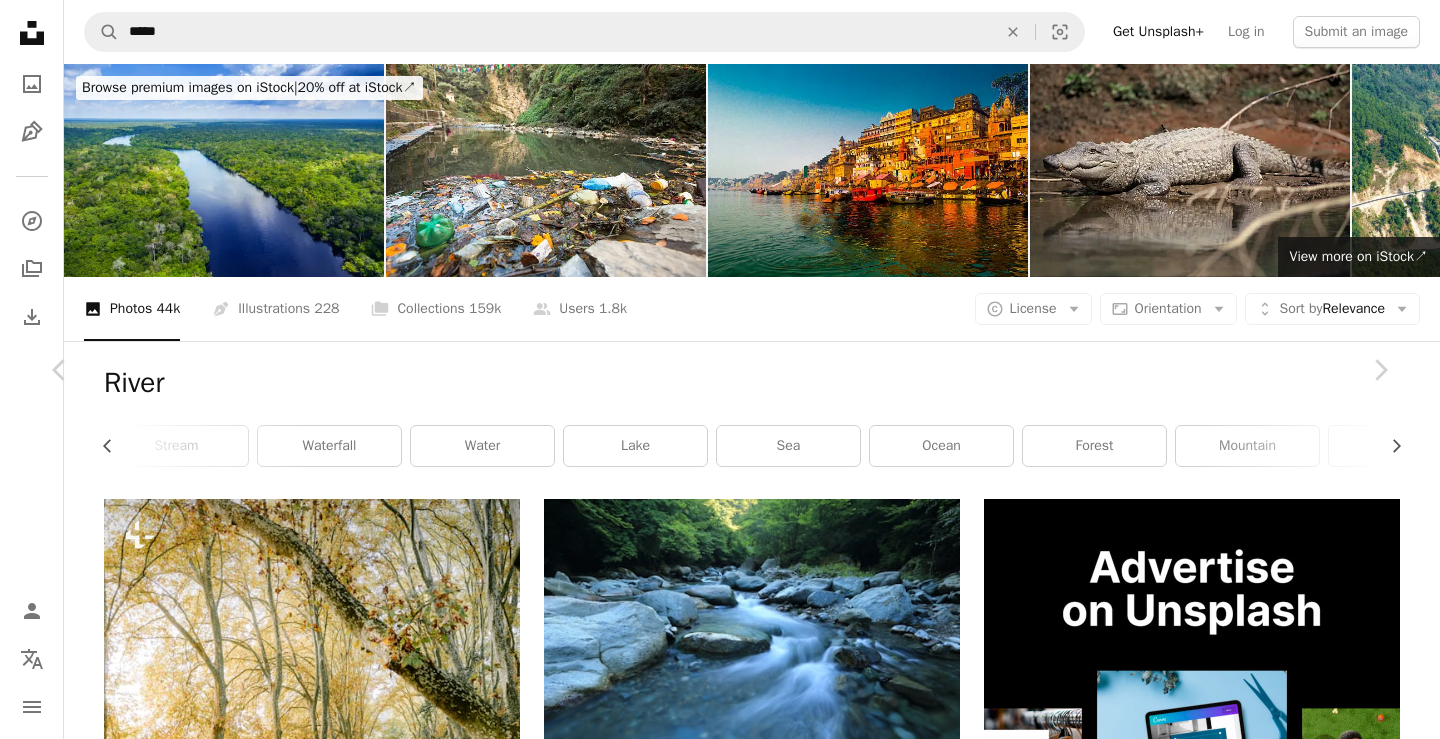scroll, scrollTop: 26433, scrollLeft: 0, axis: vertical 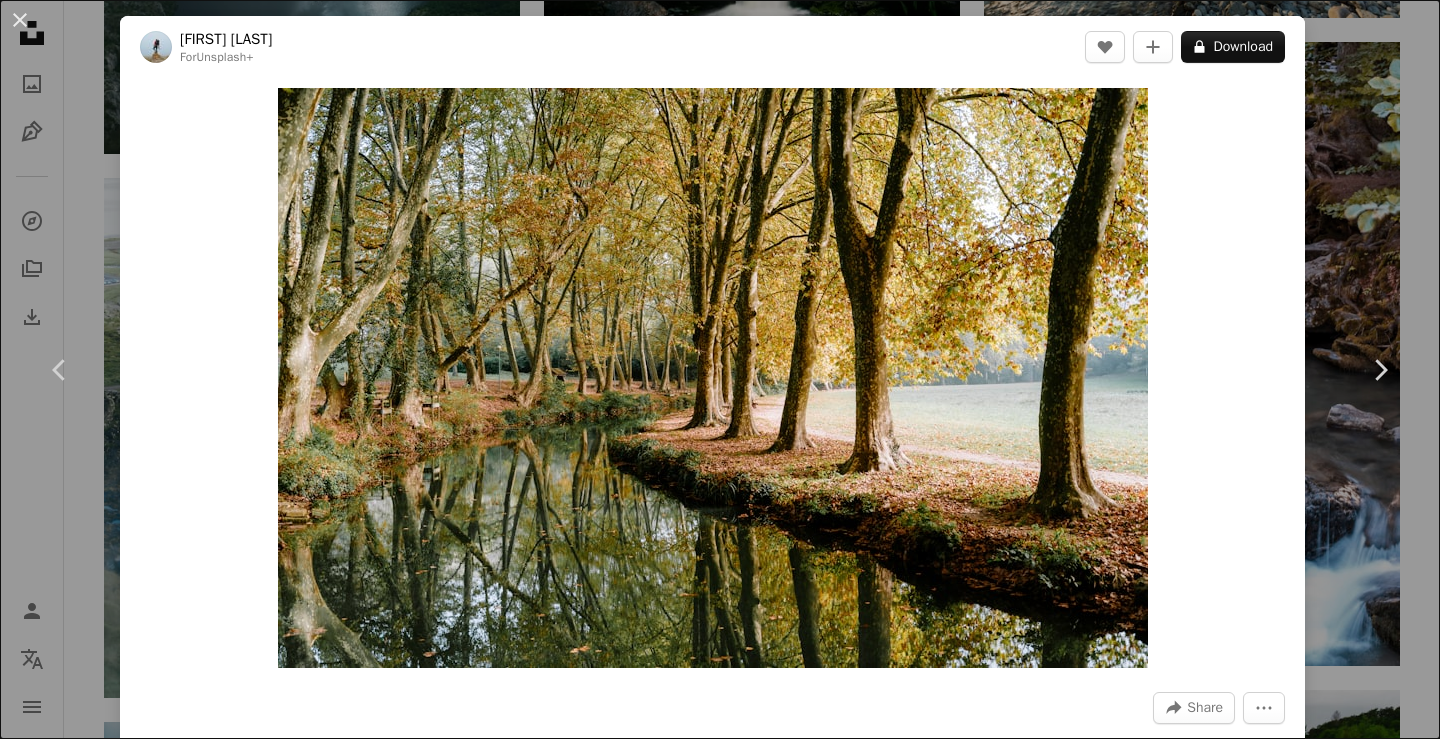 click on "A lock Download" at bounding box center (1233, 47) 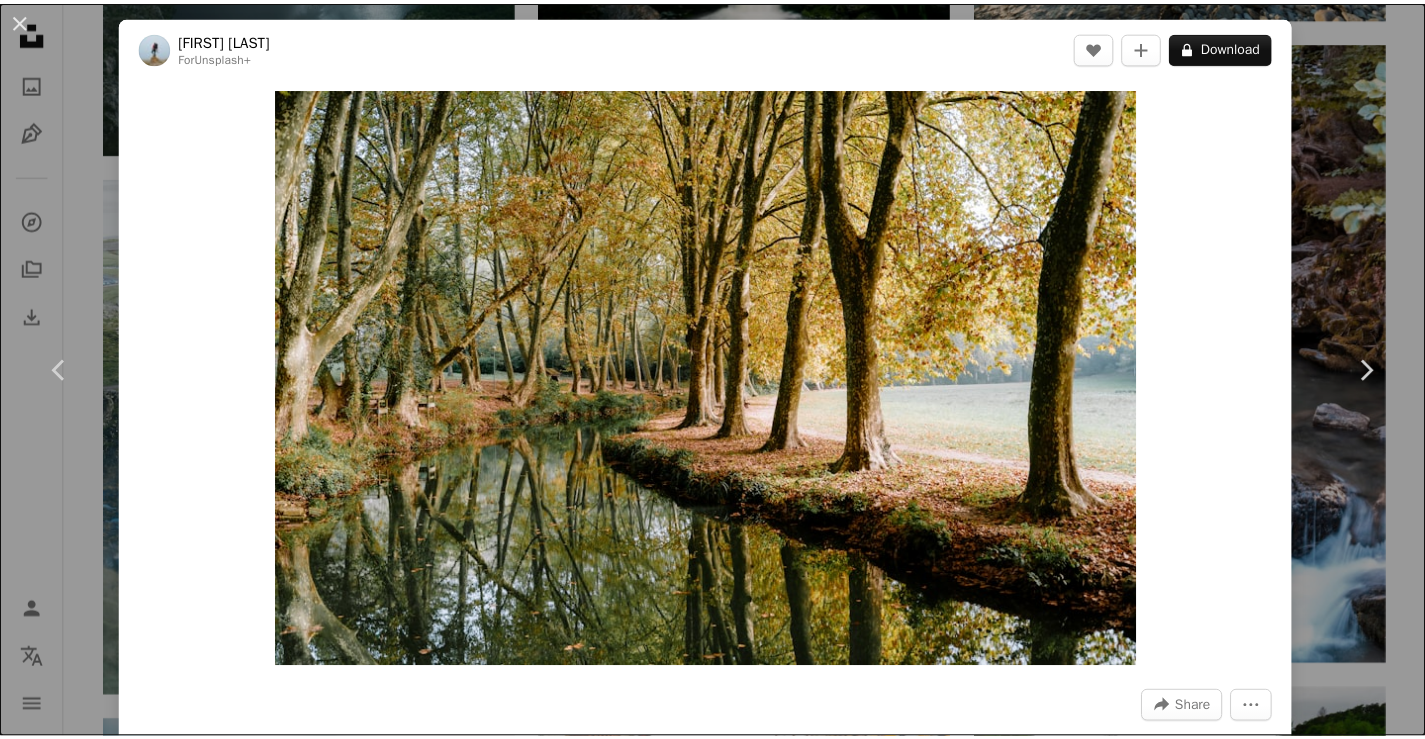 scroll, scrollTop: 0, scrollLeft: 300, axis: horizontal 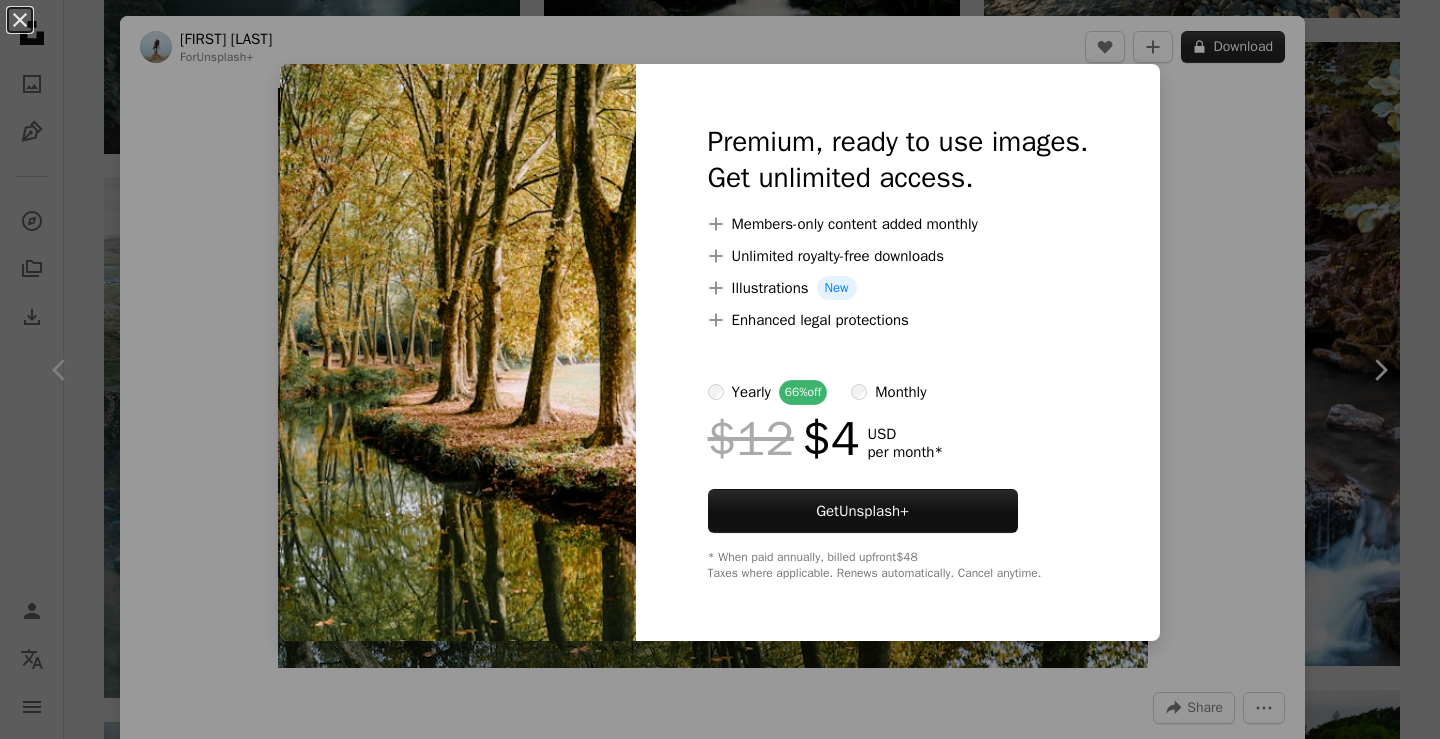 click on "An X shape Premium, ready to use images. Get unlimited access. A plus sign Members-only content added monthly A plus sign Unlimited royalty-free downloads A plus sign Illustrations  New A plus sign Enhanced legal protections yearly 66%  off monthly $12   $4 USD per month * Get  Unsplash+ * When paid annually, billed upfront  $48 Taxes where applicable. Renews automatically. Cancel anytime." at bounding box center [720, 369] 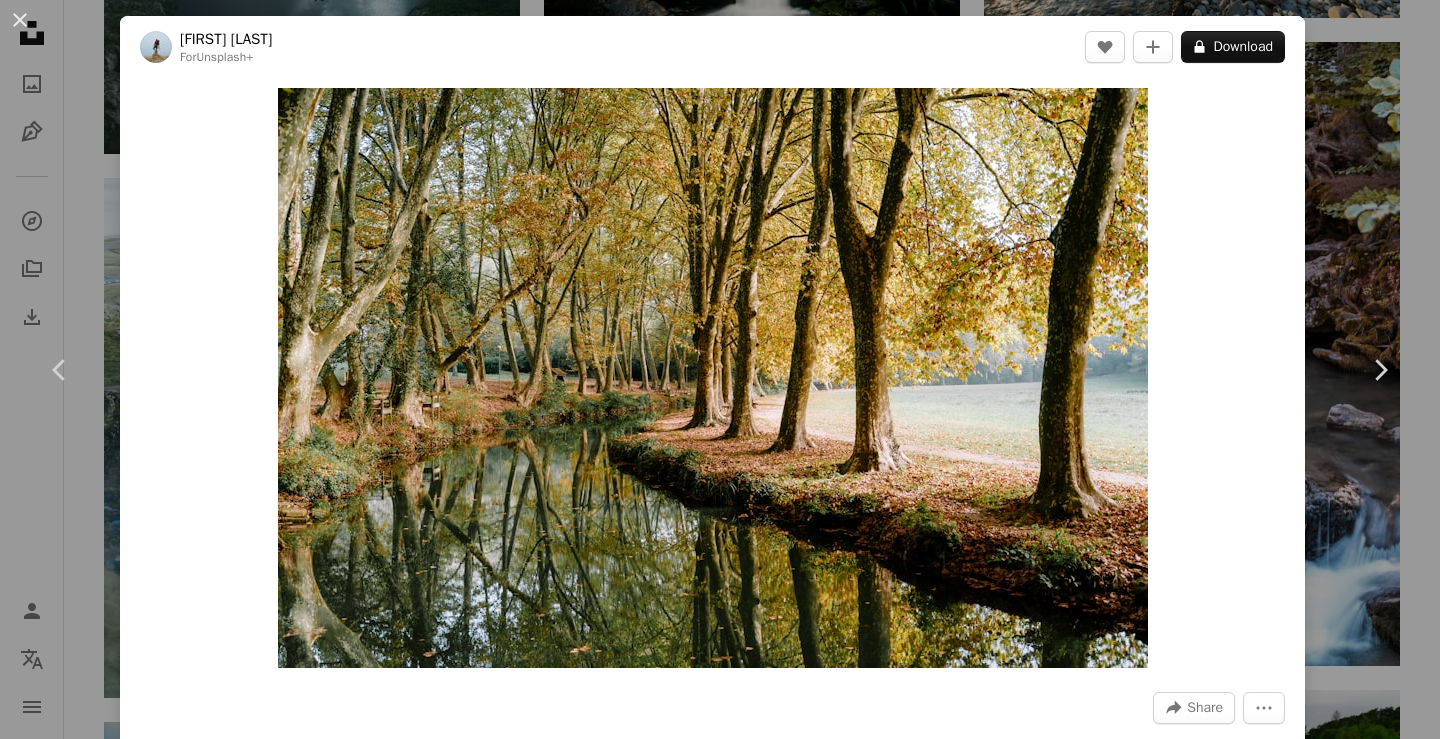 drag, startPoint x: 12, startPoint y: 15, endPoint x: 58, endPoint y: 66, distance: 68.68042 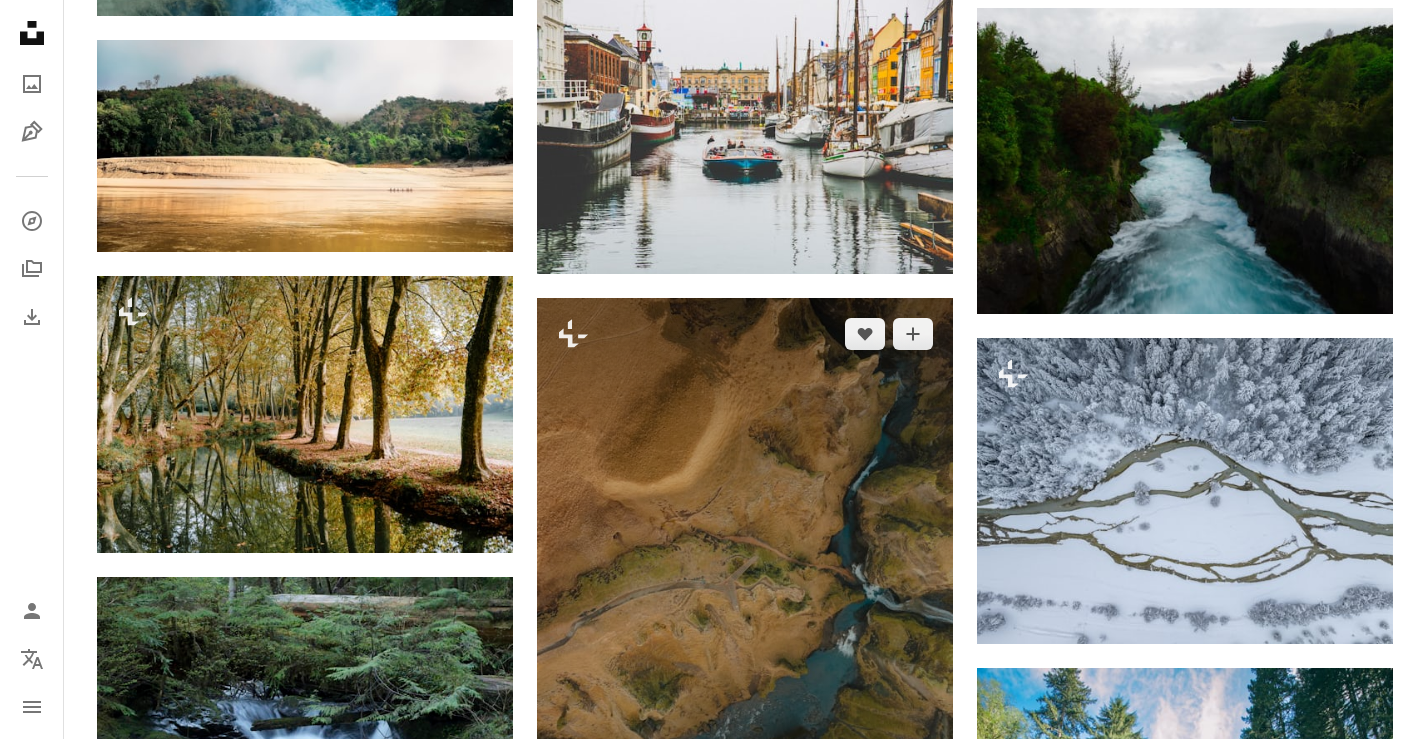scroll, scrollTop: 27133, scrollLeft: 0, axis: vertical 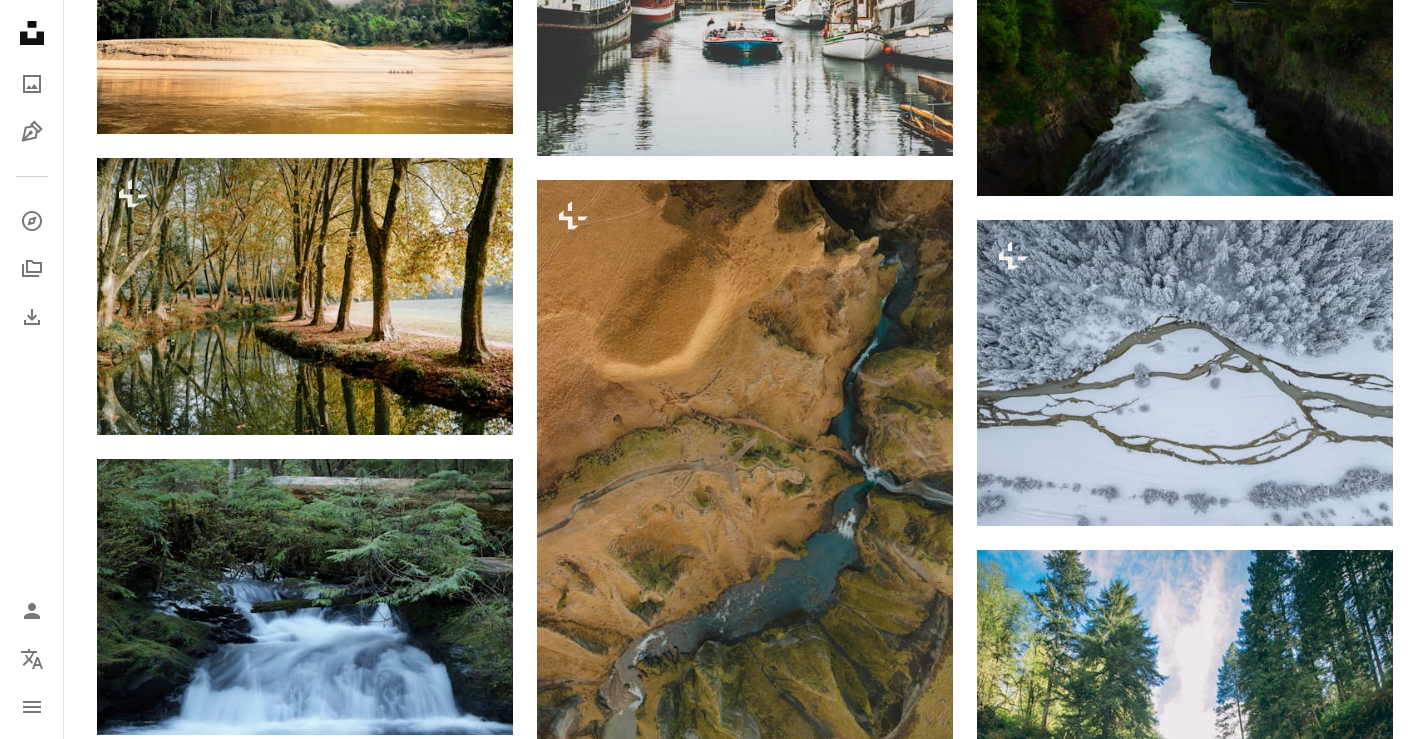 click at bounding box center [305, 1247] 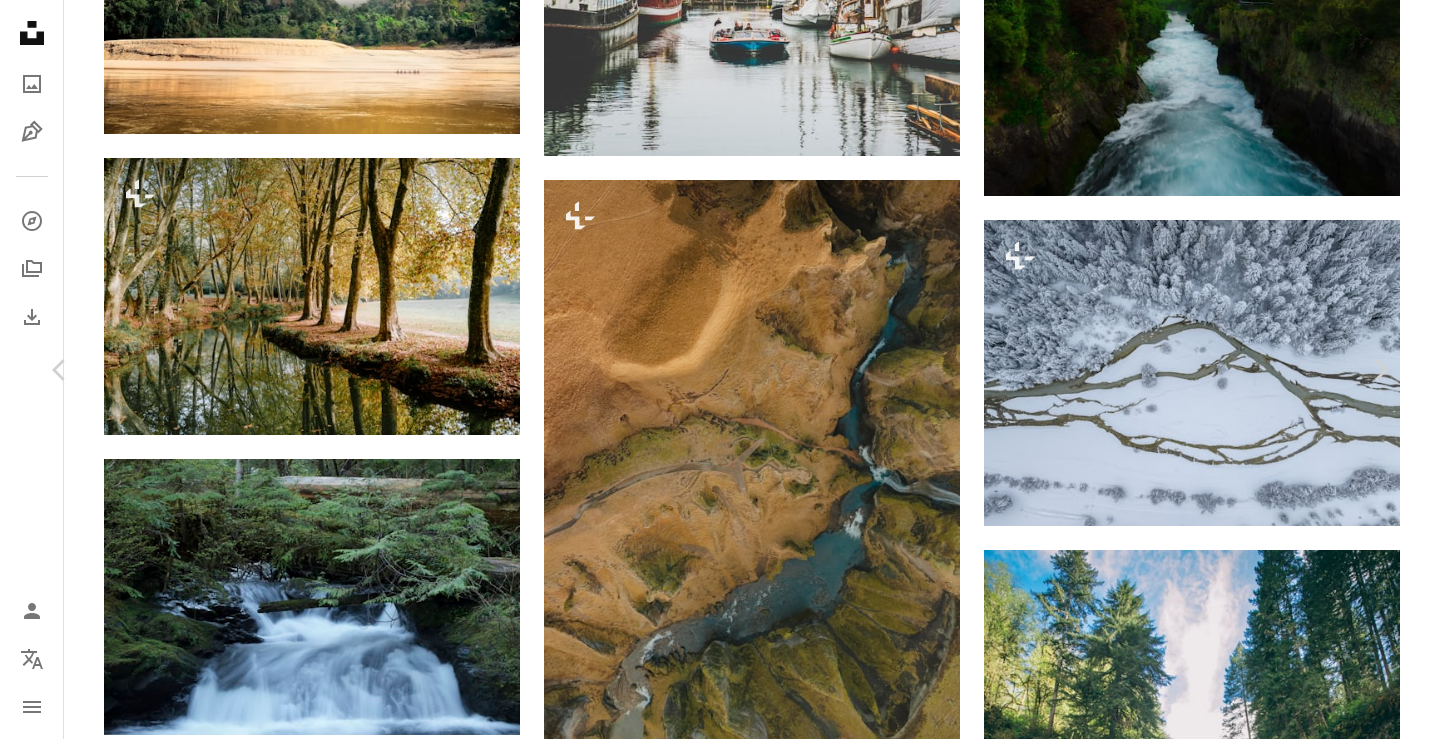 scroll, scrollTop: 0, scrollLeft: 0, axis: both 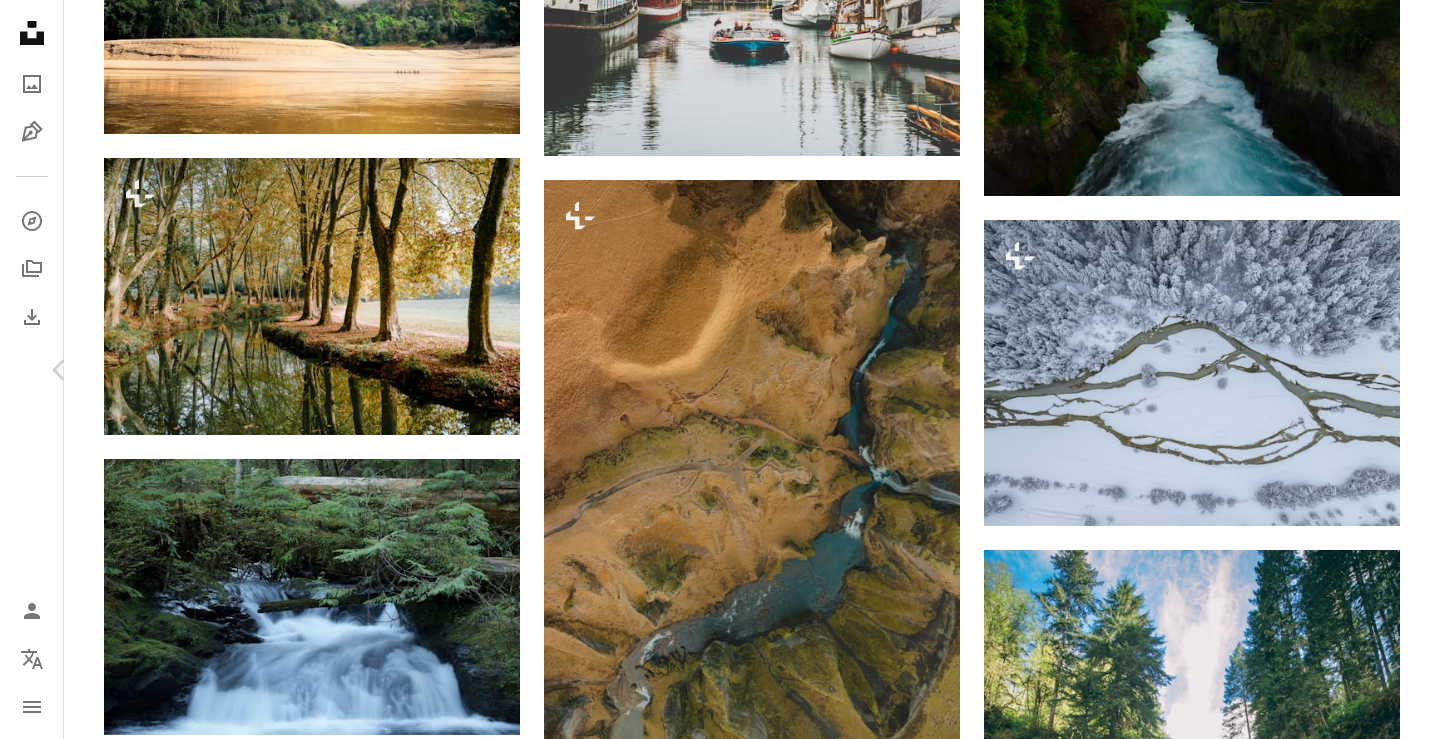click on "Chevron down" 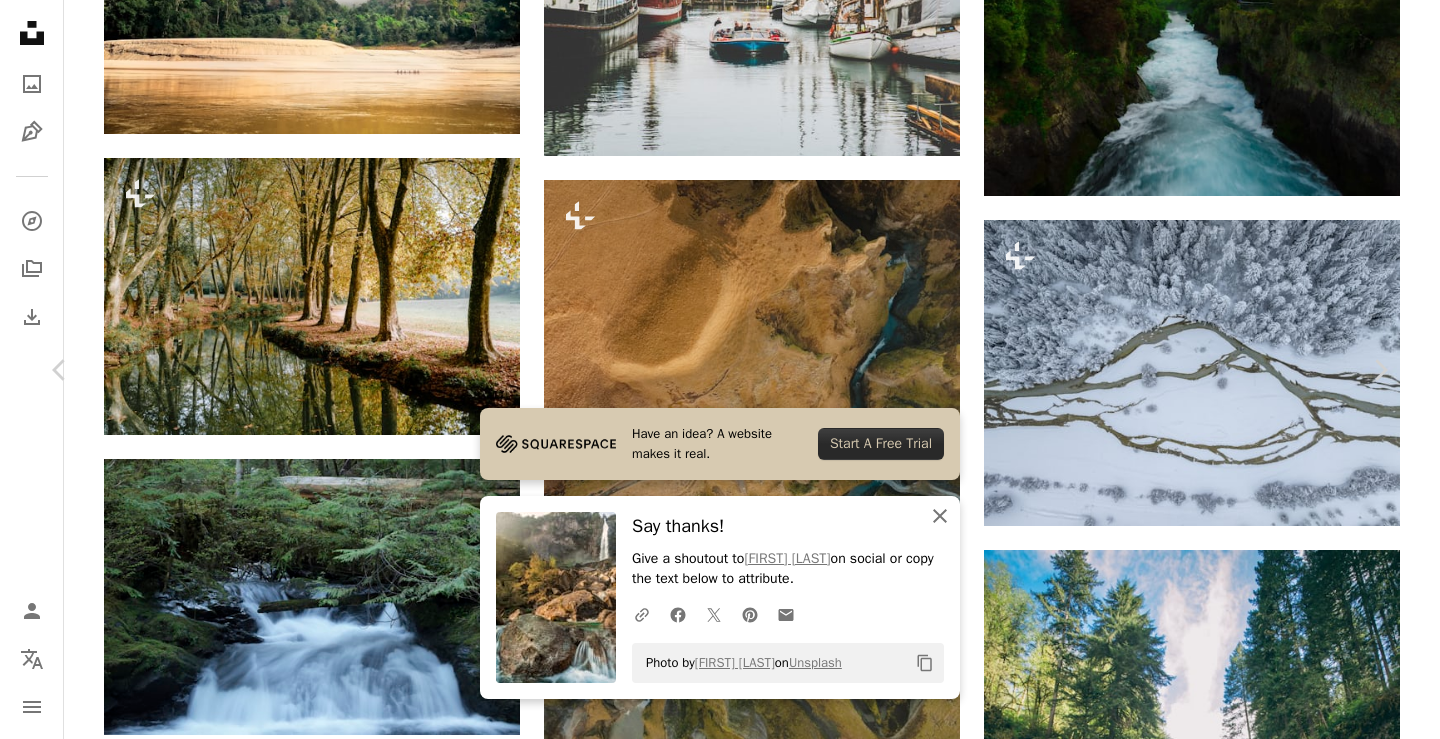 click on "An X shape" 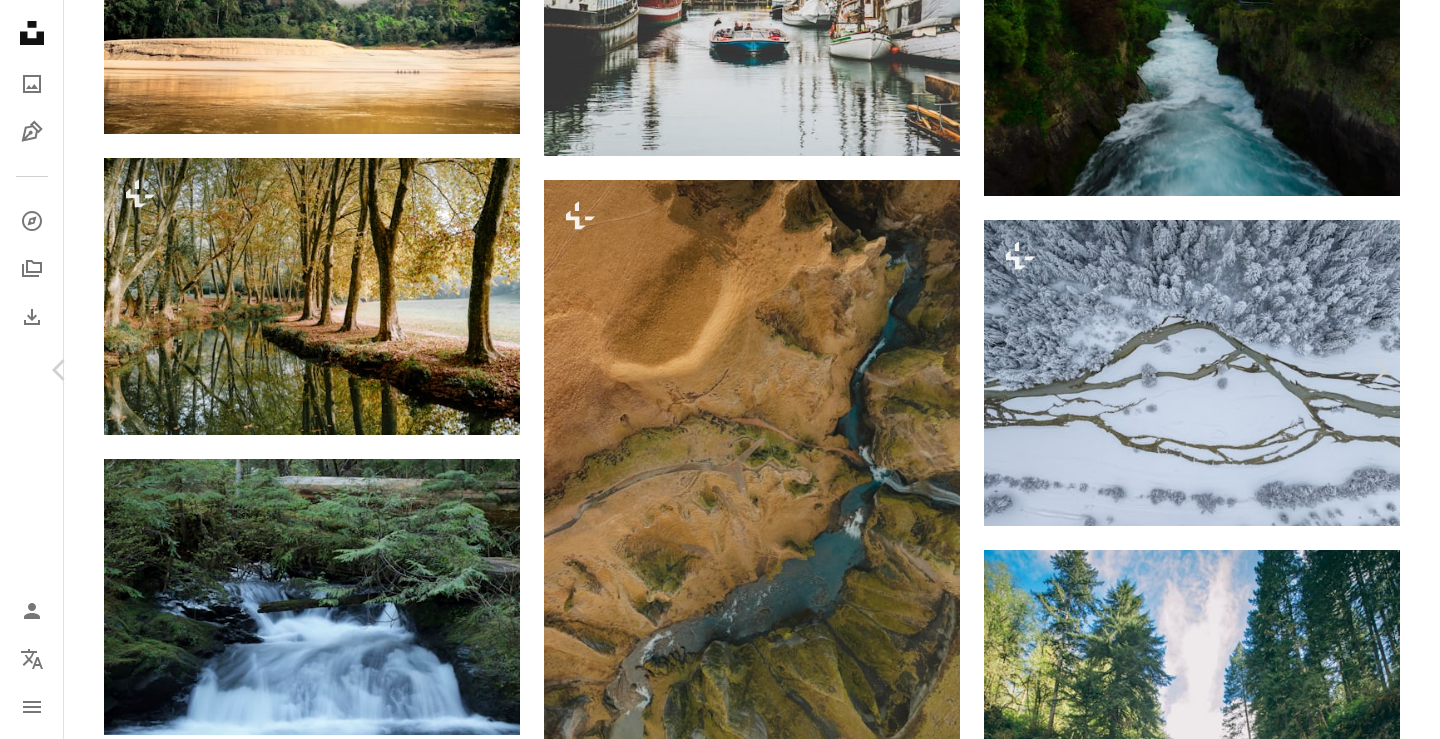 scroll, scrollTop: 900, scrollLeft: 0, axis: vertical 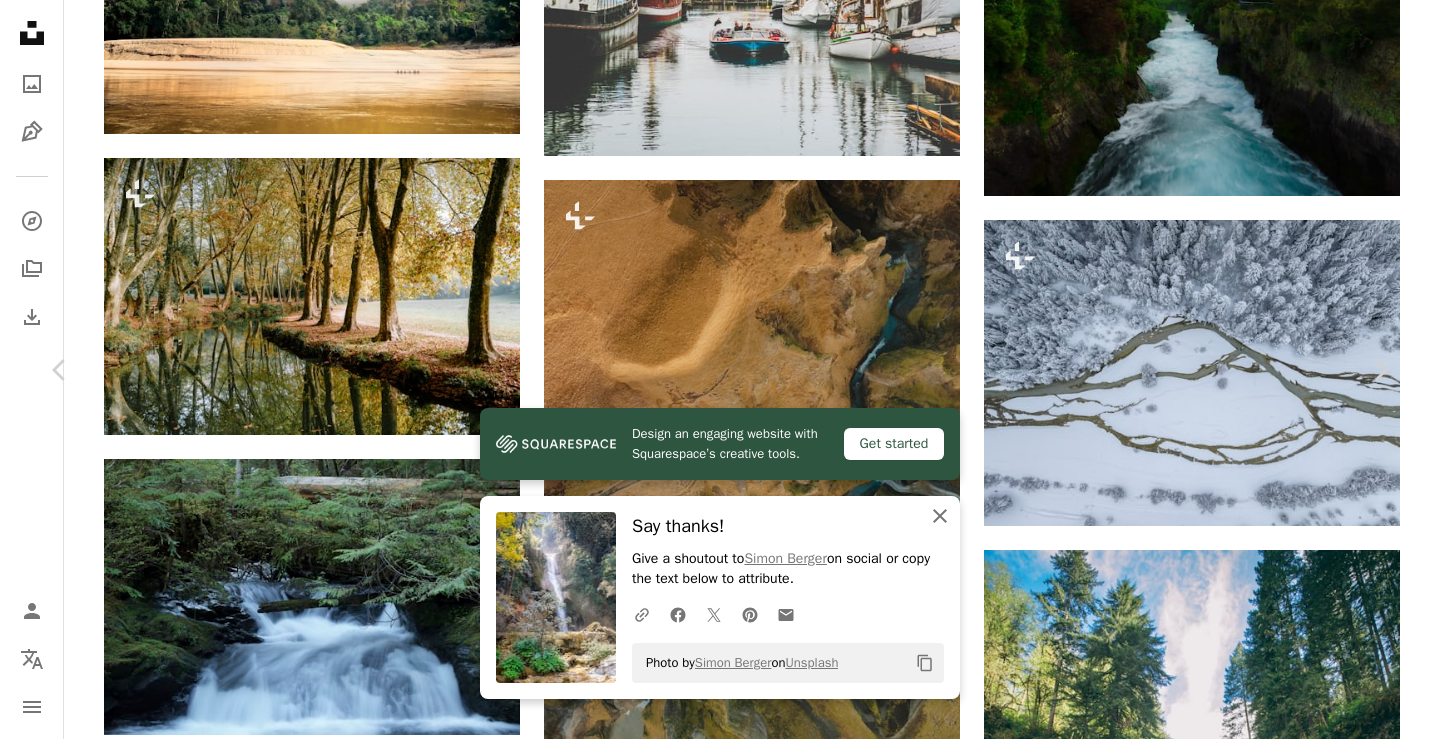 click on "An X shape" 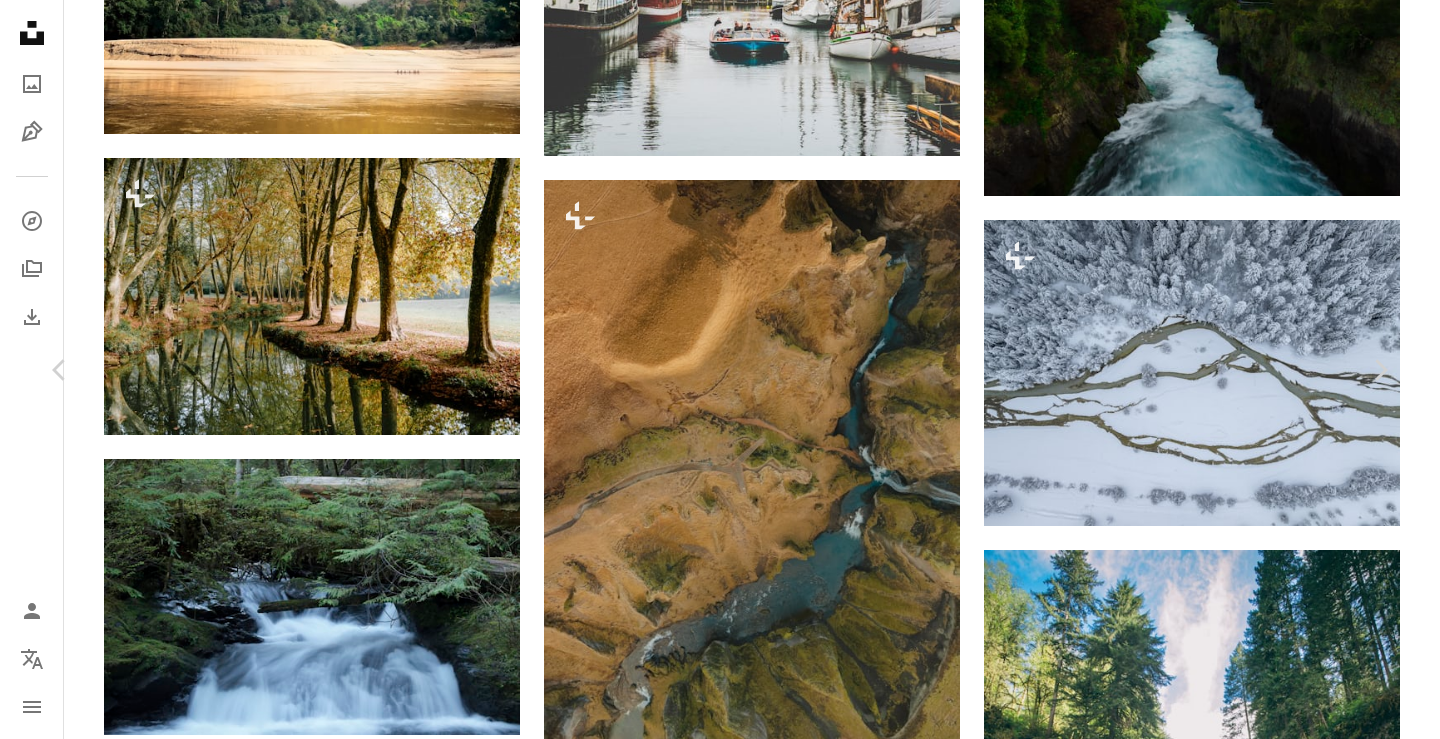 scroll, scrollTop: 1100, scrollLeft: 0, axis: vertical 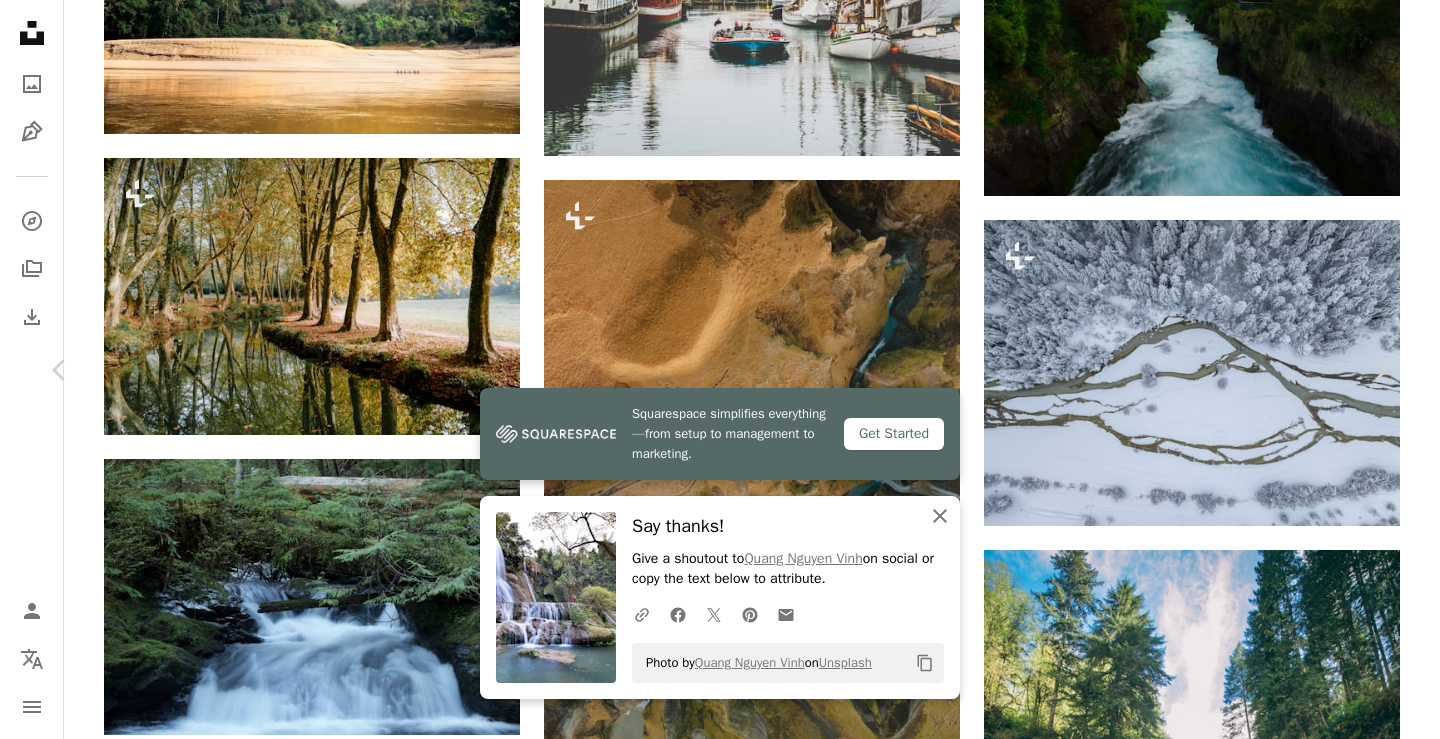 click on "An X shape" 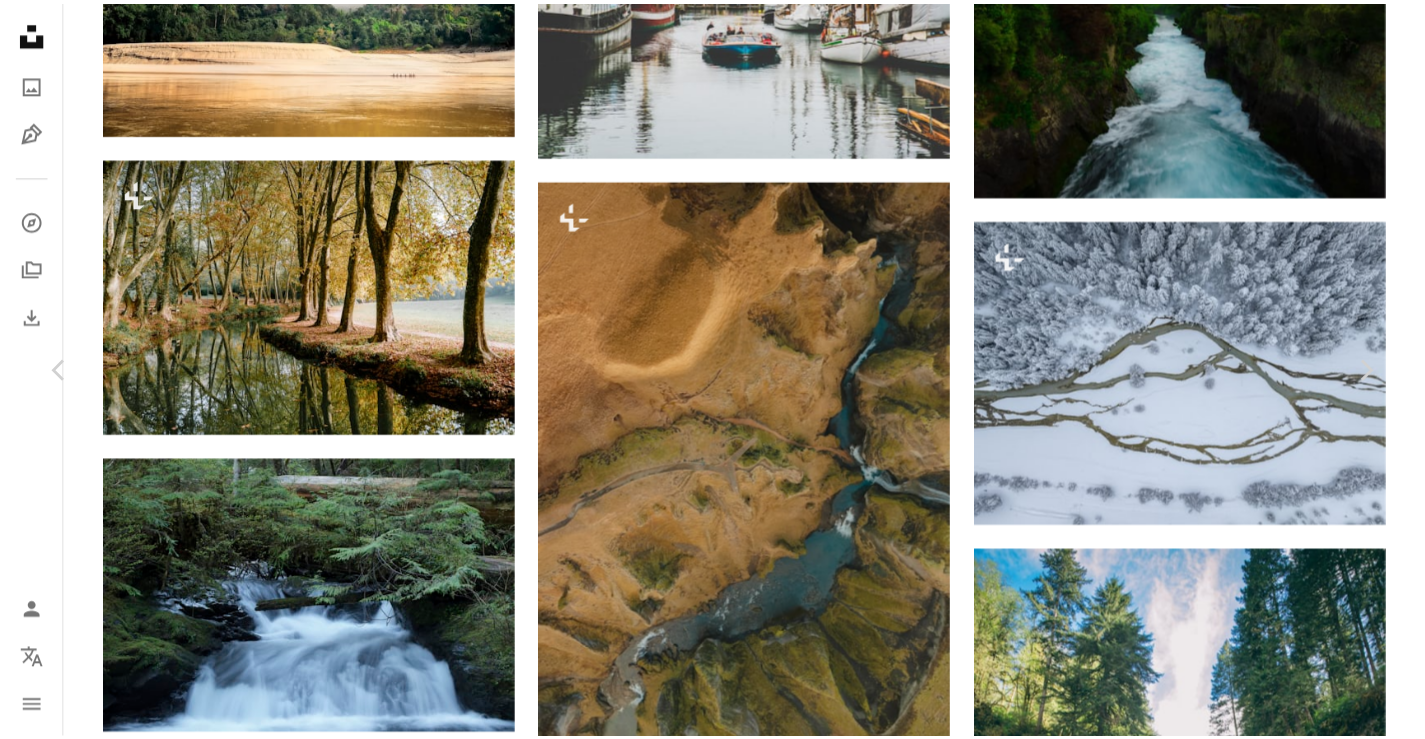 scroll, scrollTop: 700, scrollLeft: 0, axis: vertical 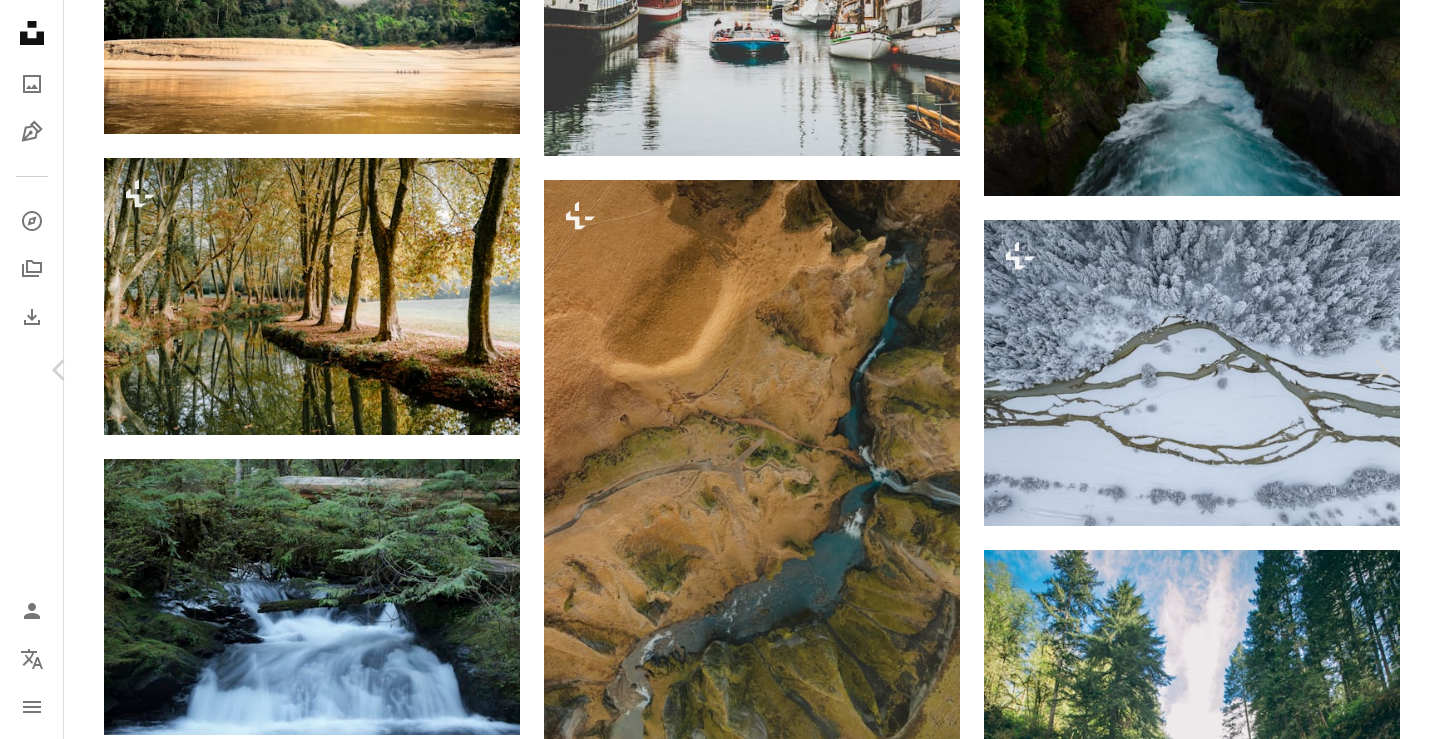 click on "An X shape Chevron left Chevron right [USERNAME] Available for hire A checkmark inside of a circle A heart A plus sign Download free Chevron down Zoom in Views 1,427 Downloads 19 A forward-right arrow Share Info icon Info More Actions Calendar outlined Published on  February 23, 2023 Camera SONY, ILCE-7M3 Safety Free to use under the  Unsplash License land waterfall scenery jungle rock rainforest outdoors stream vegetation woodland creek Free images Browse premium related images on iStock  |  Save 20% with code UNSPLASH20 View more on iStock  ↗ Related images A heart A plus sign [USERNAME] Available for hire A checkmark inside of a circle Arrow pointing down A heart A plus sign [FIRST] [LAST] Available for hire A checkmark inside of a circle Arrow pointing down A heart A plus sign [FIRST] [LAST] Available for hire A checkmark inside of a circle Arrow pointing down Plus sign for Unsplash+ A heart A plus sign [FIRST] [LAST] For  Unsplash+ A lock Download A heart A plus sign Arrow pointing down" at bounding box center [720, 5481] 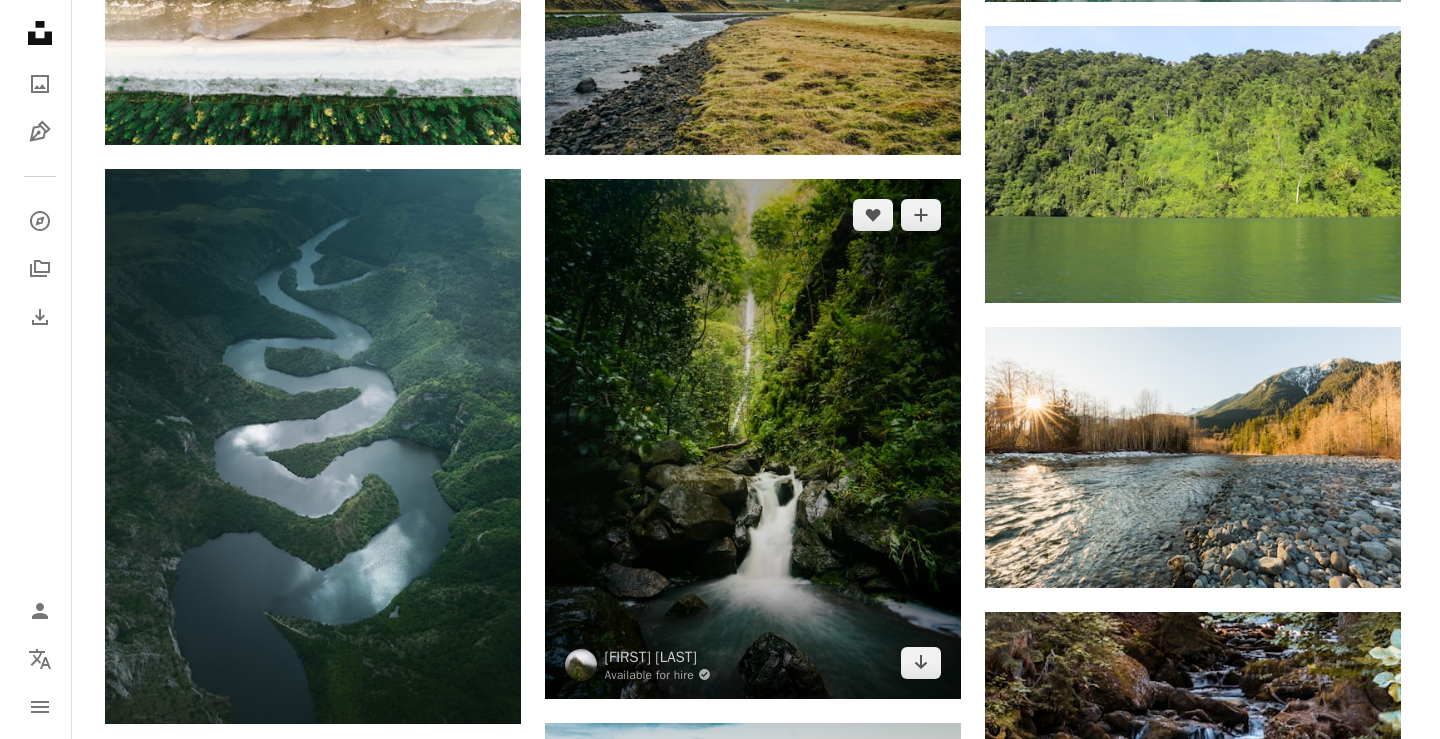 scroll, scrollTop: 25733, scrollLeft: 0, axis: vertical 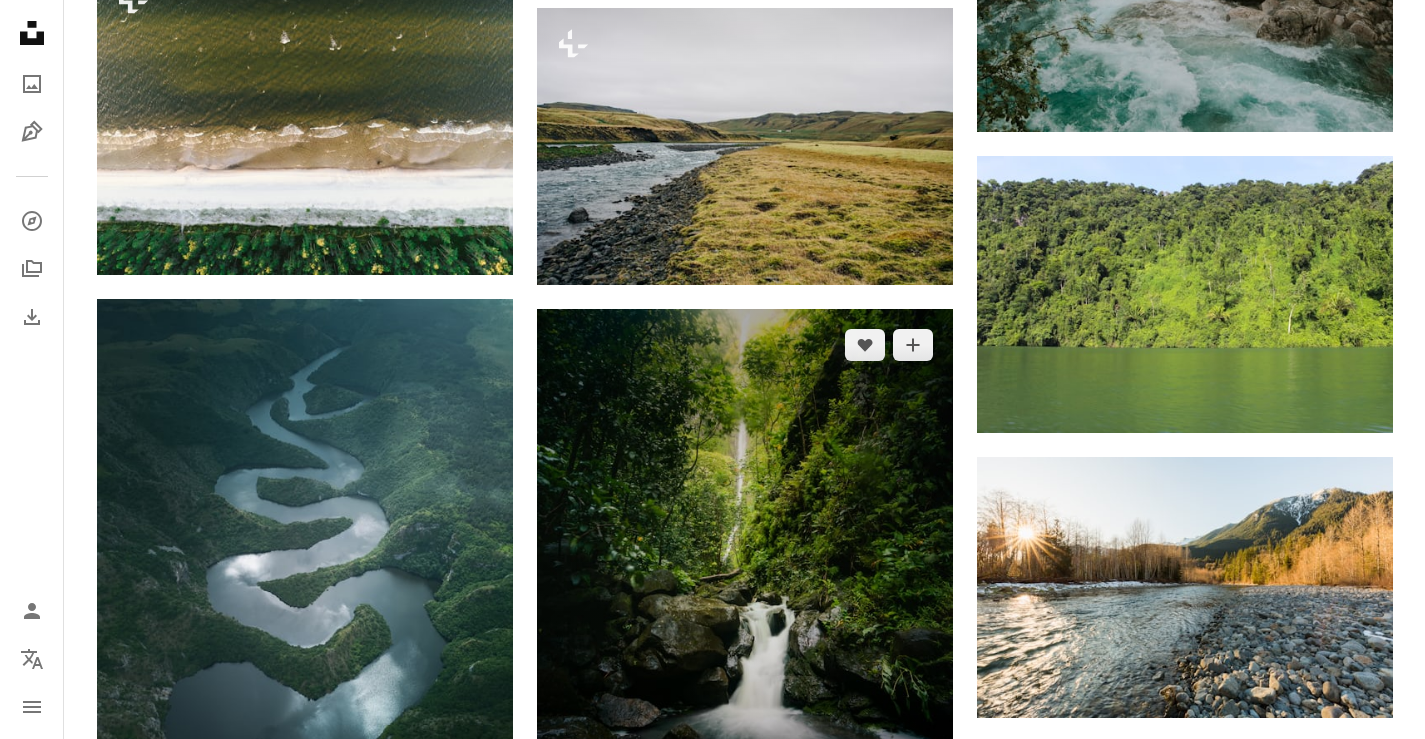 click at bounding box center [745, 569] 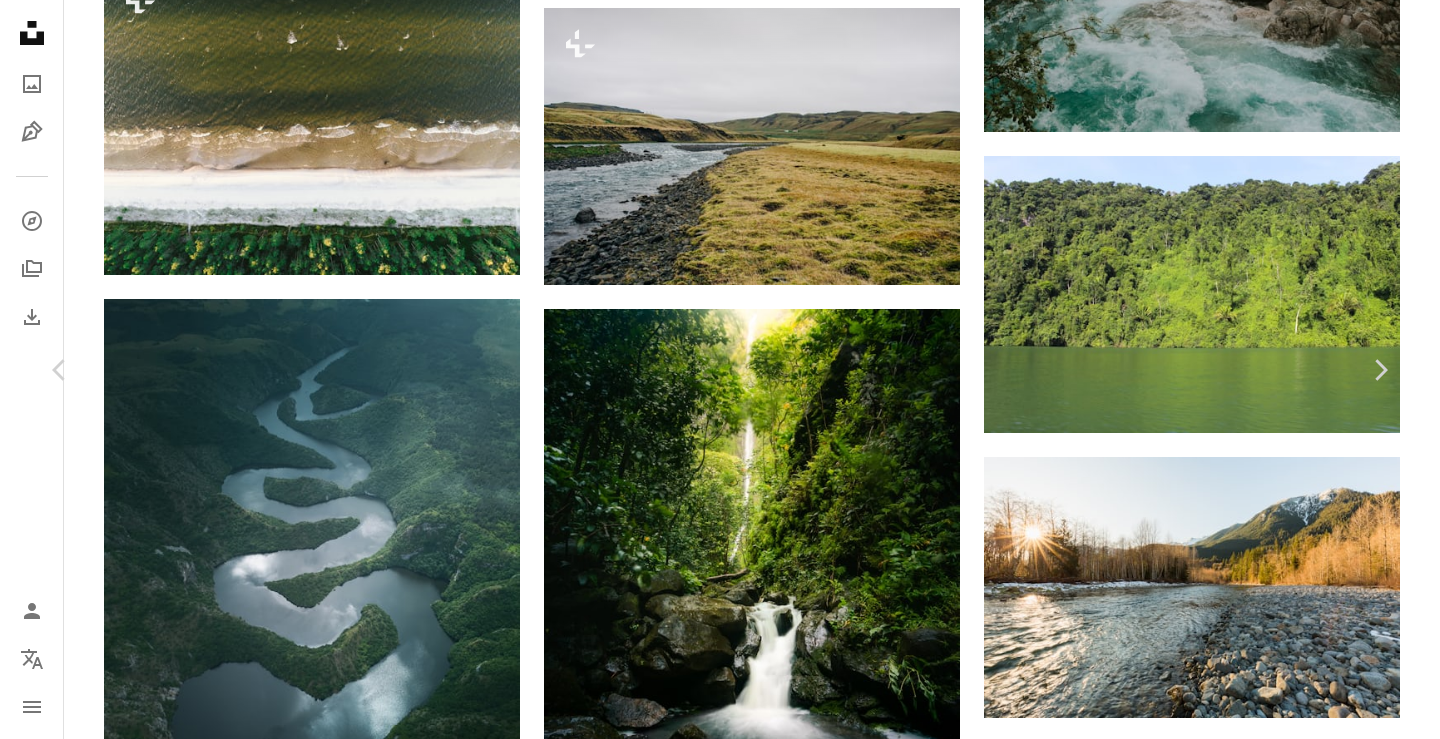 scroll, scrollTop: 3100, scrollLeft: 0, axis: vertical 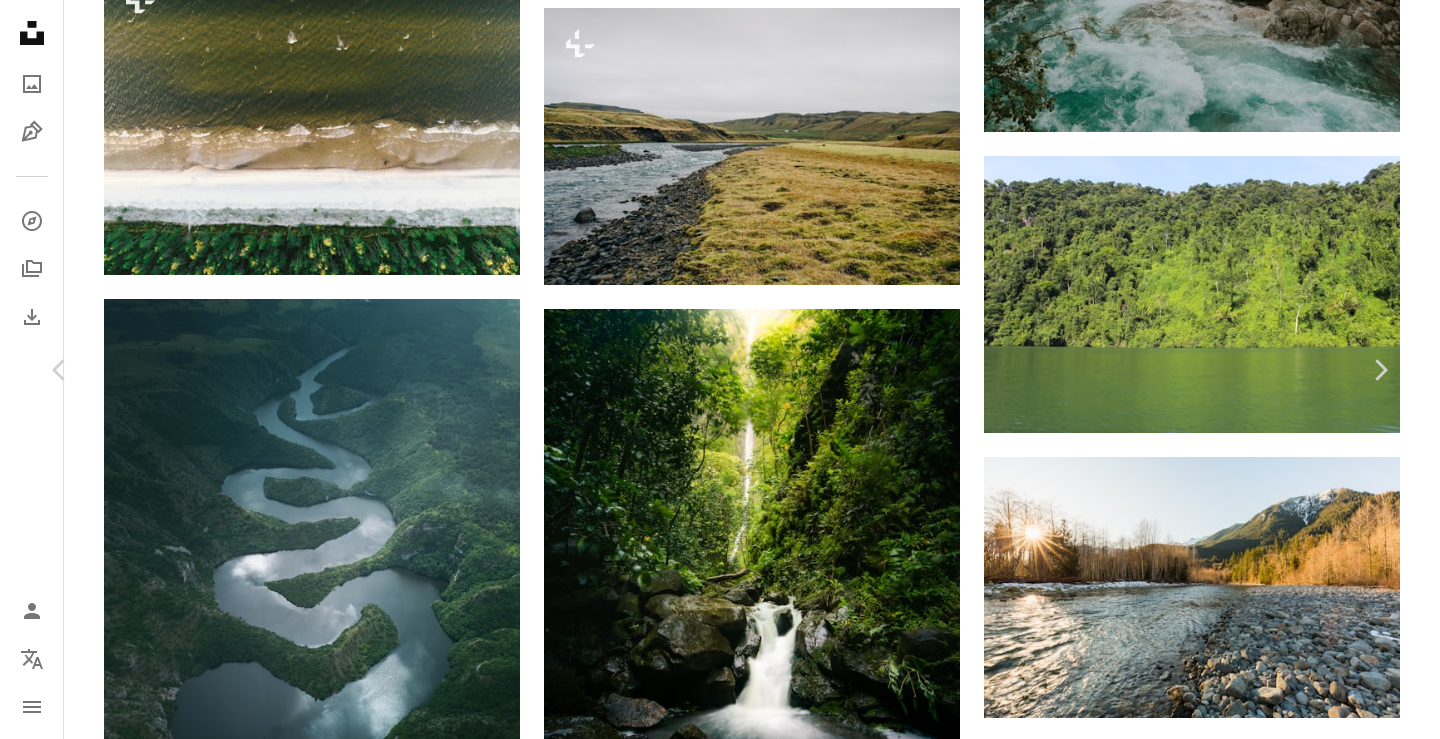 click at bounding box center [713, 7287] 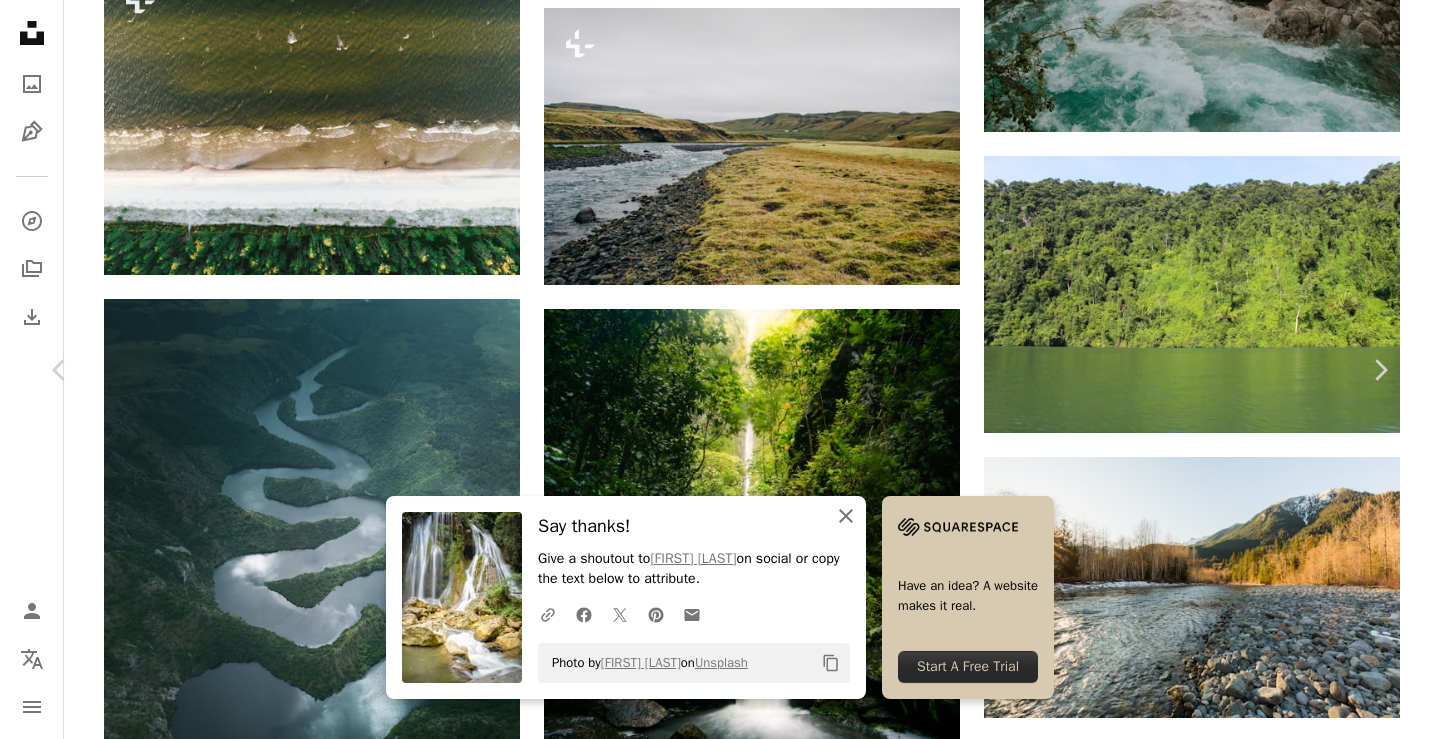 click on "An X shape" 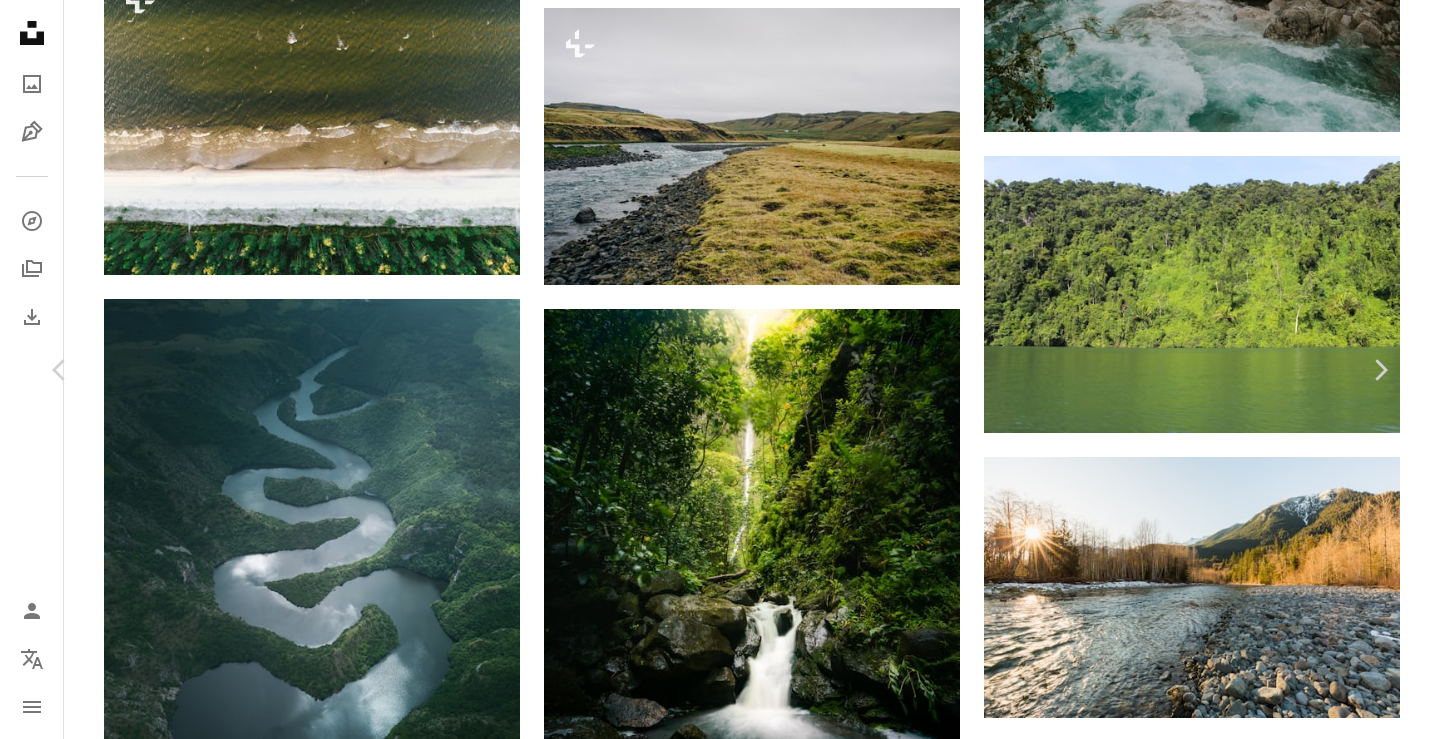 scroll, scrollTop: 900, scrollLeft: 0, axis: vertical 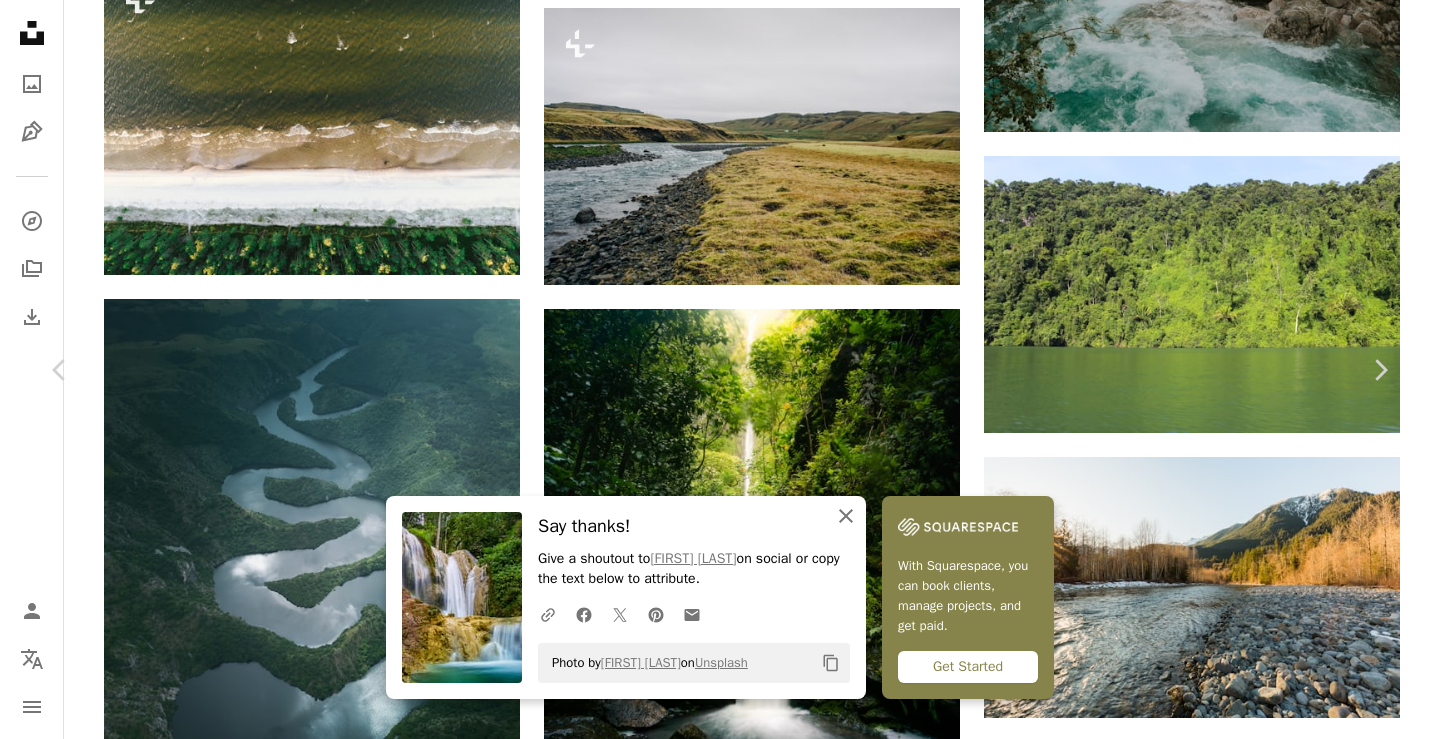 click on "An X shape" 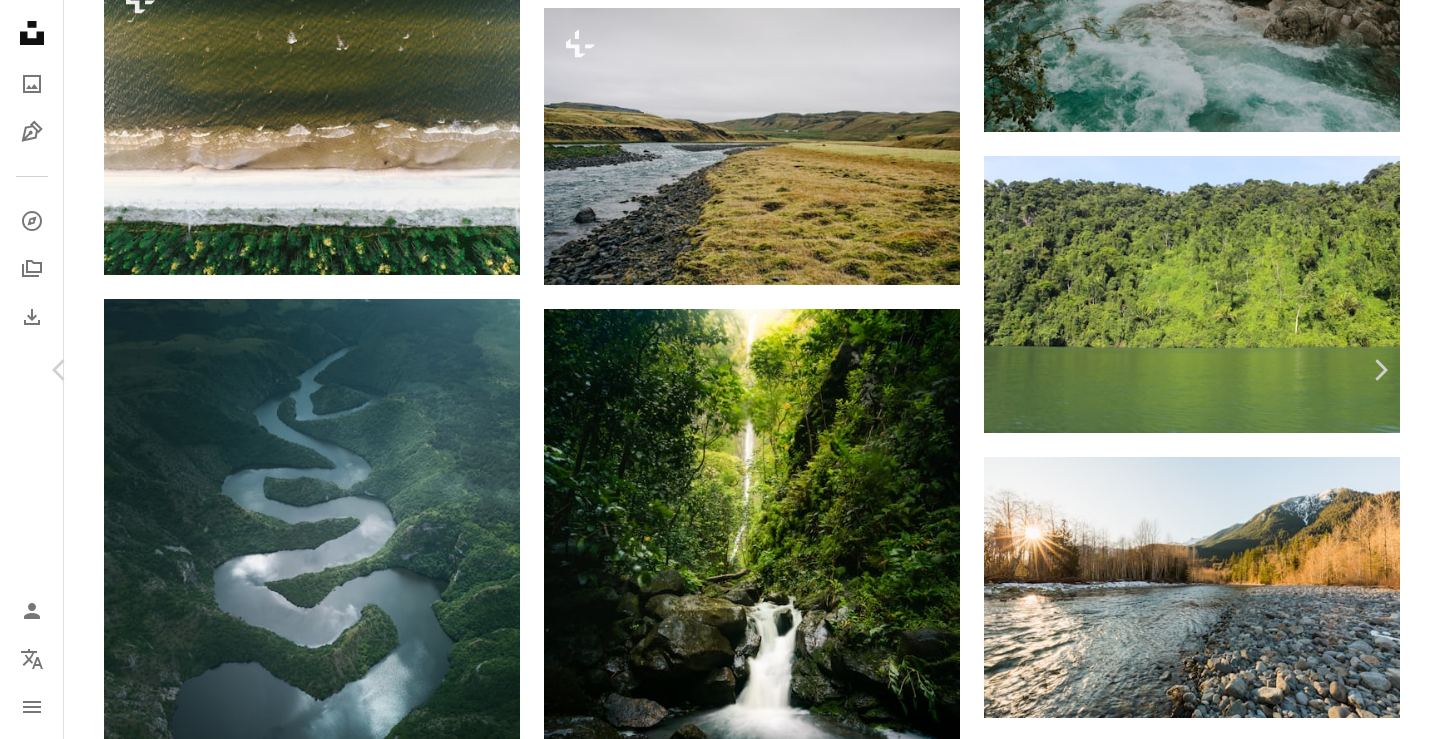 scroll, scrollTop: 800, scrollLeft: 0, axis: vertical 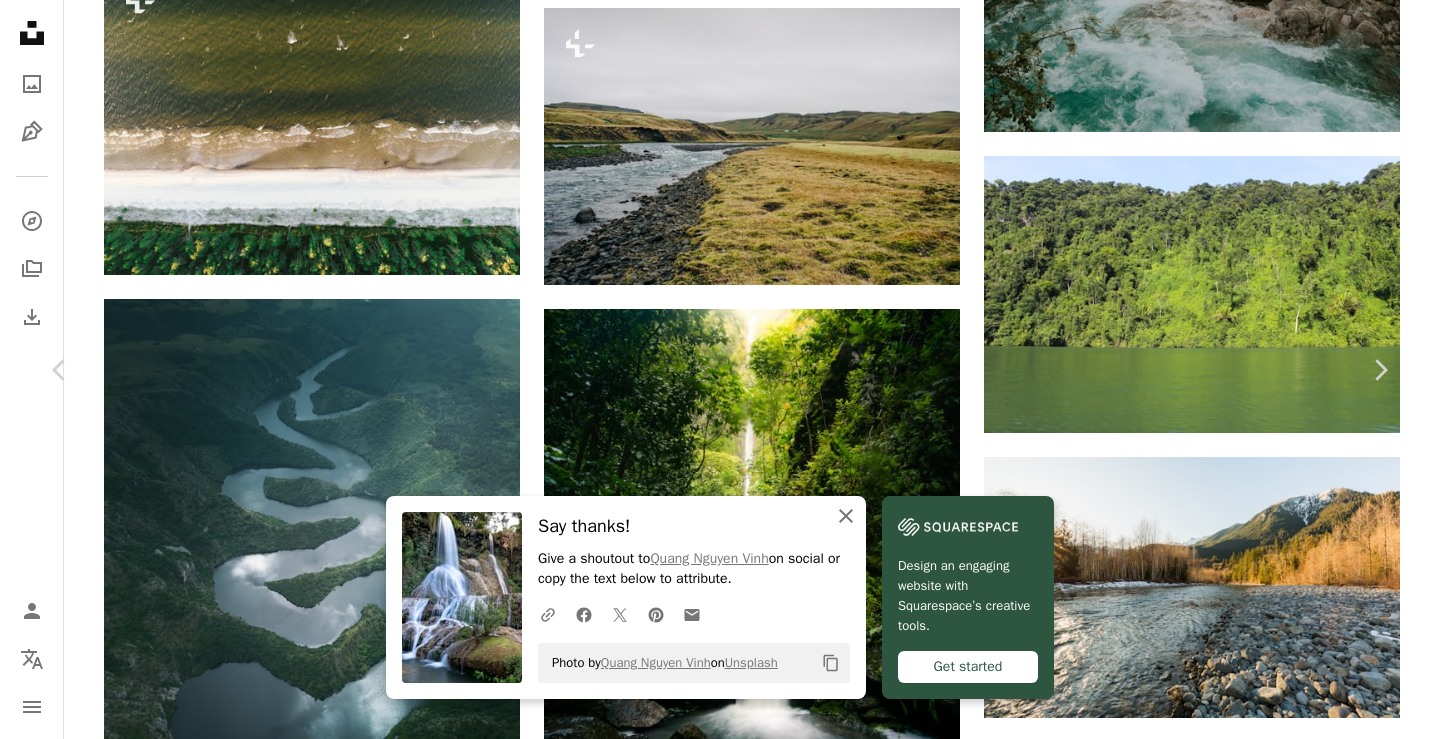 click on "An X shape" 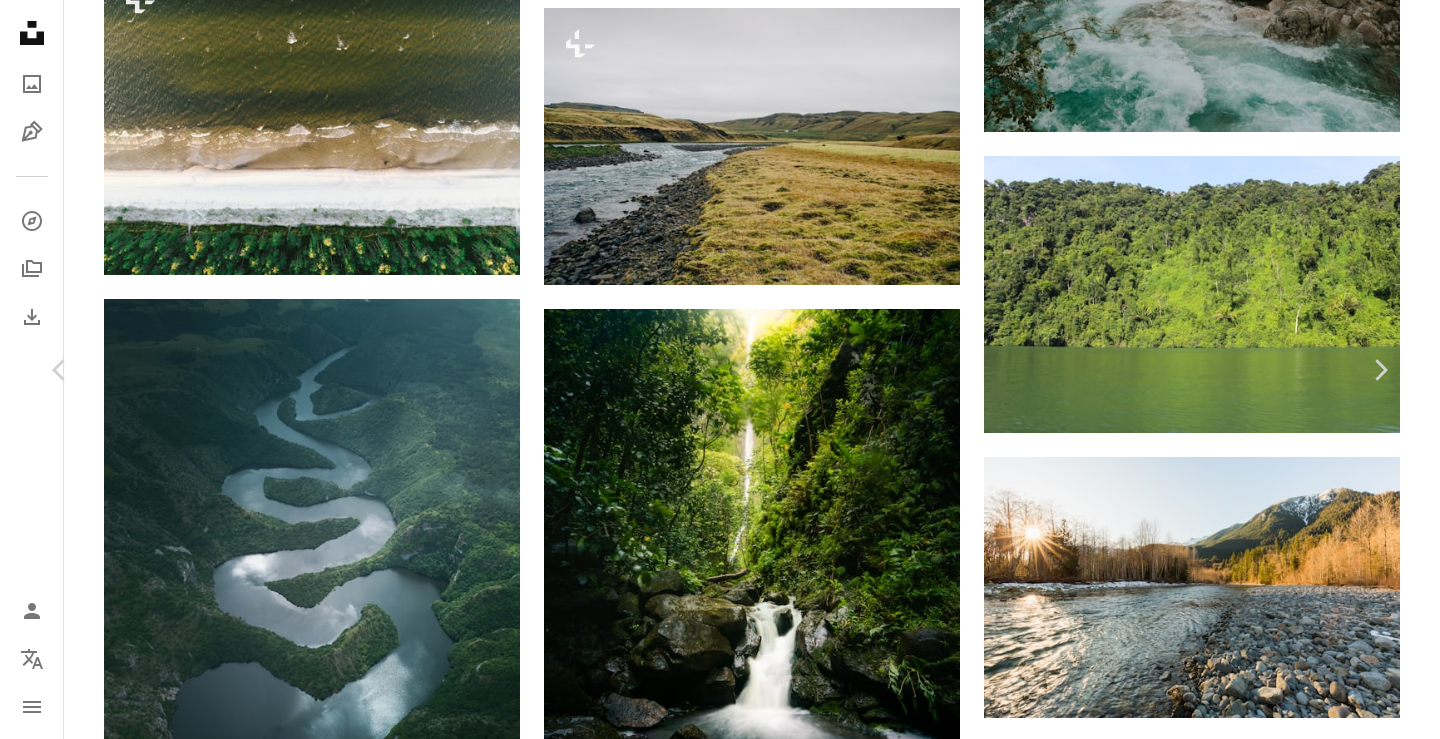scroll, scrollTop: 800, scrollLeft: 0, axis: vertical 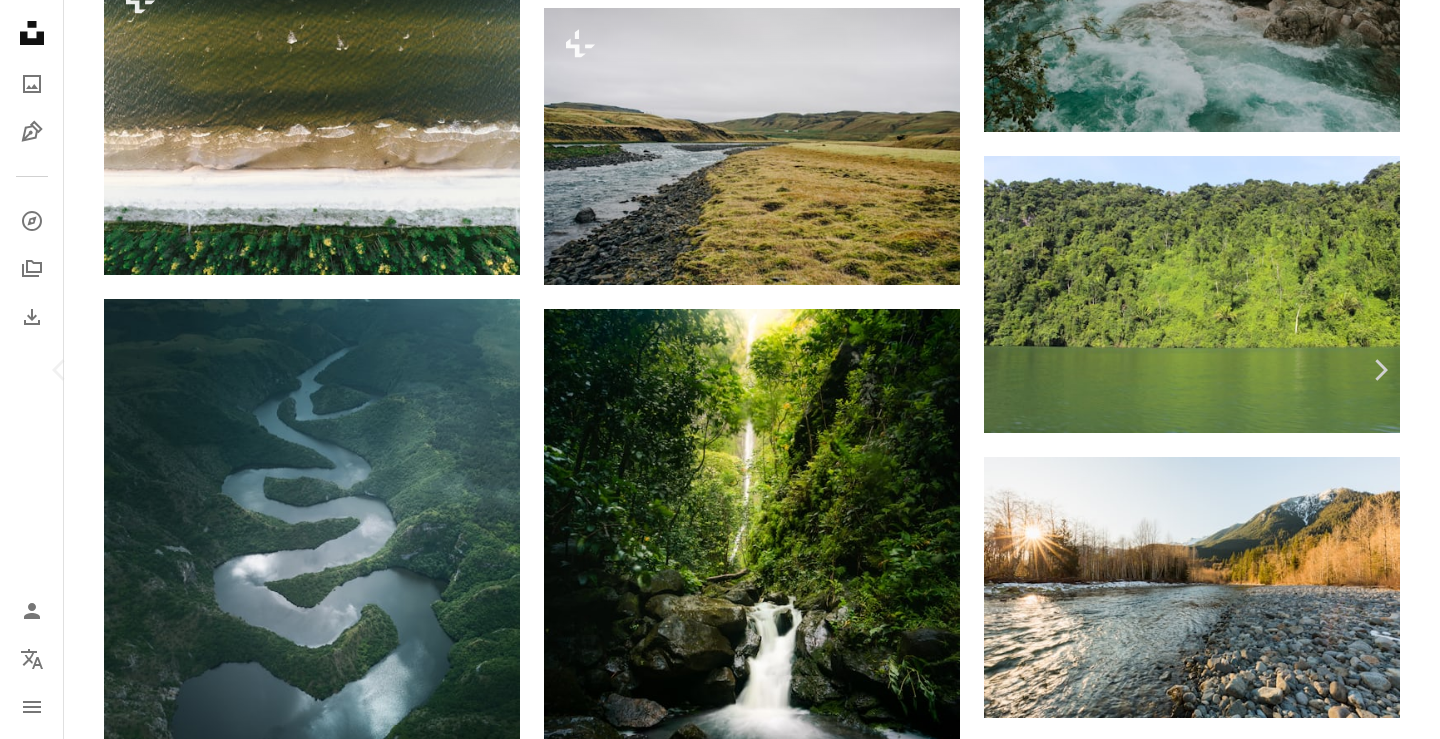 click on "Chevron down" 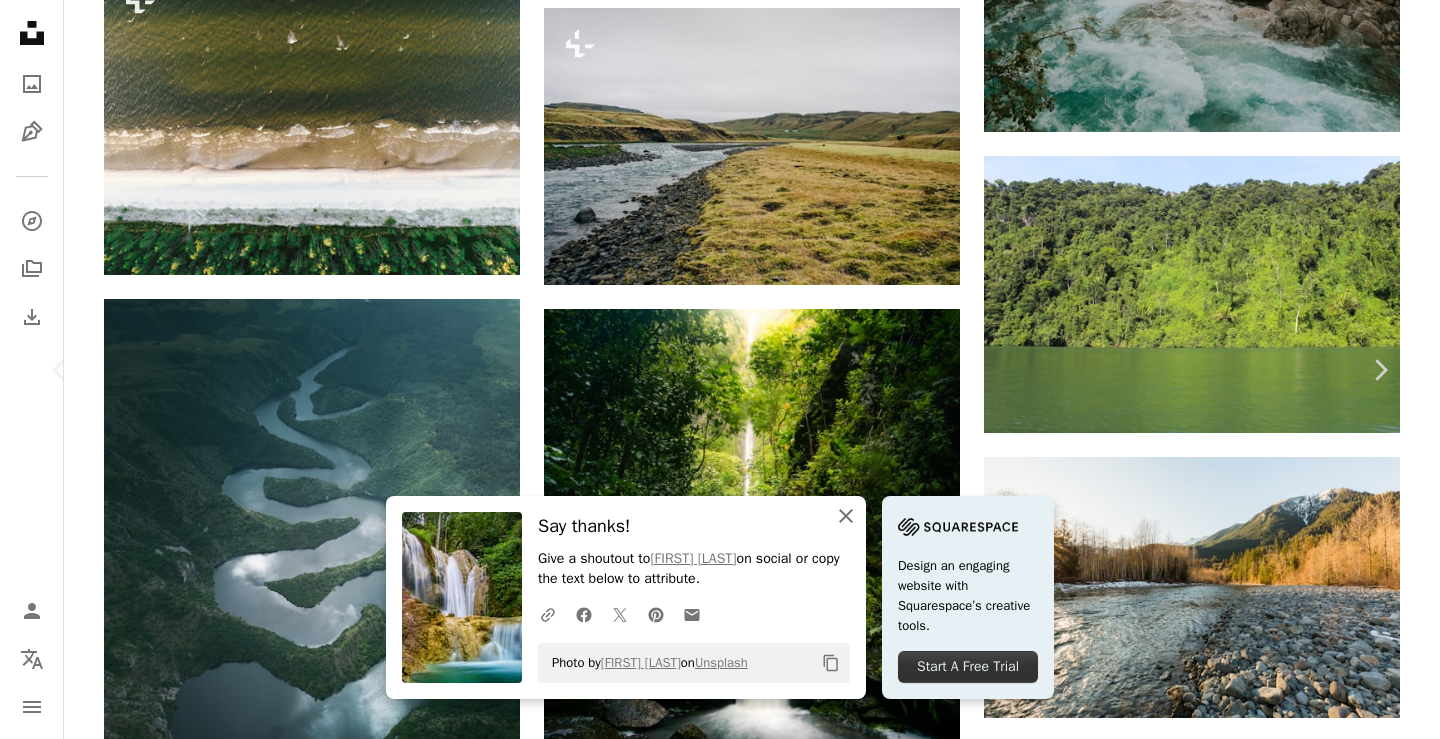 click on "An X shape" 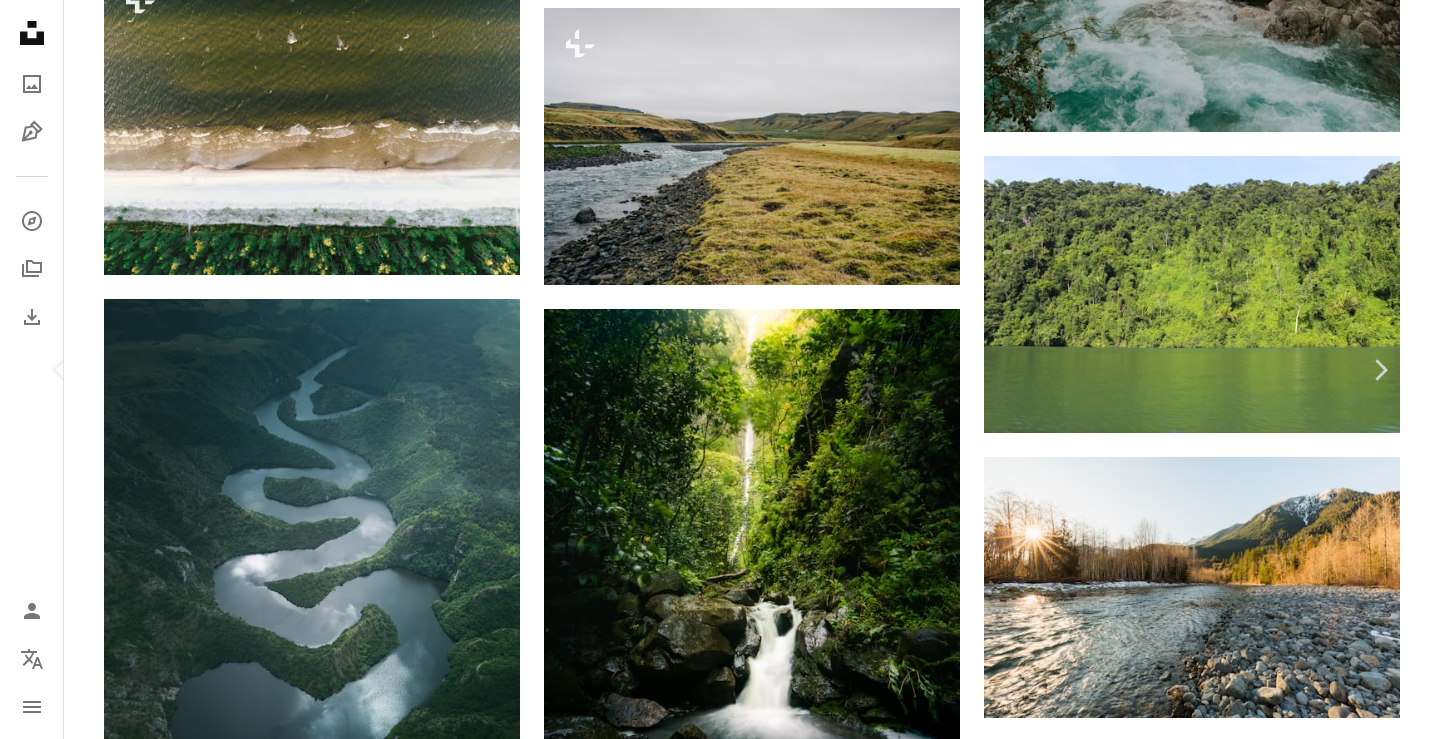 scroll, scrollTop: 1000, scrollLeft: 0, axis: vertical 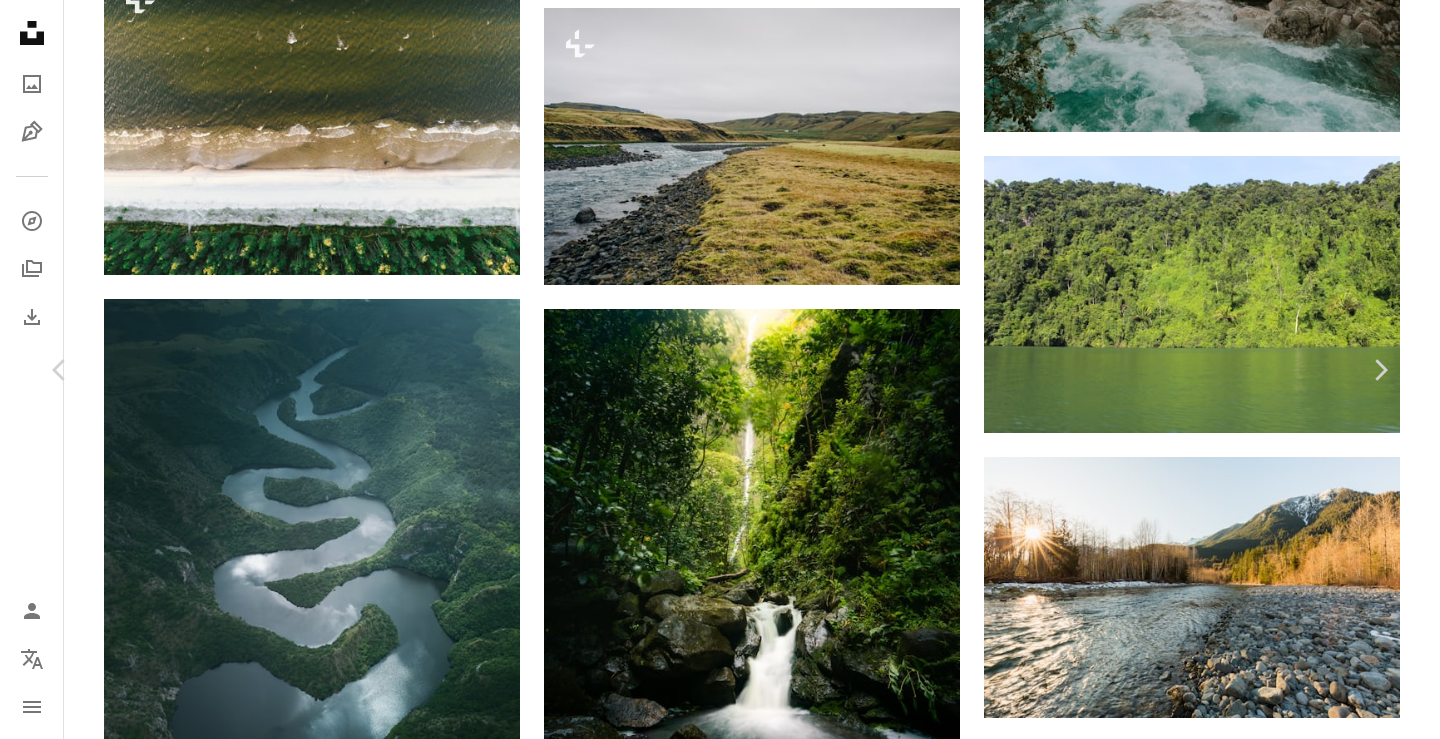 click on "Chevron down" 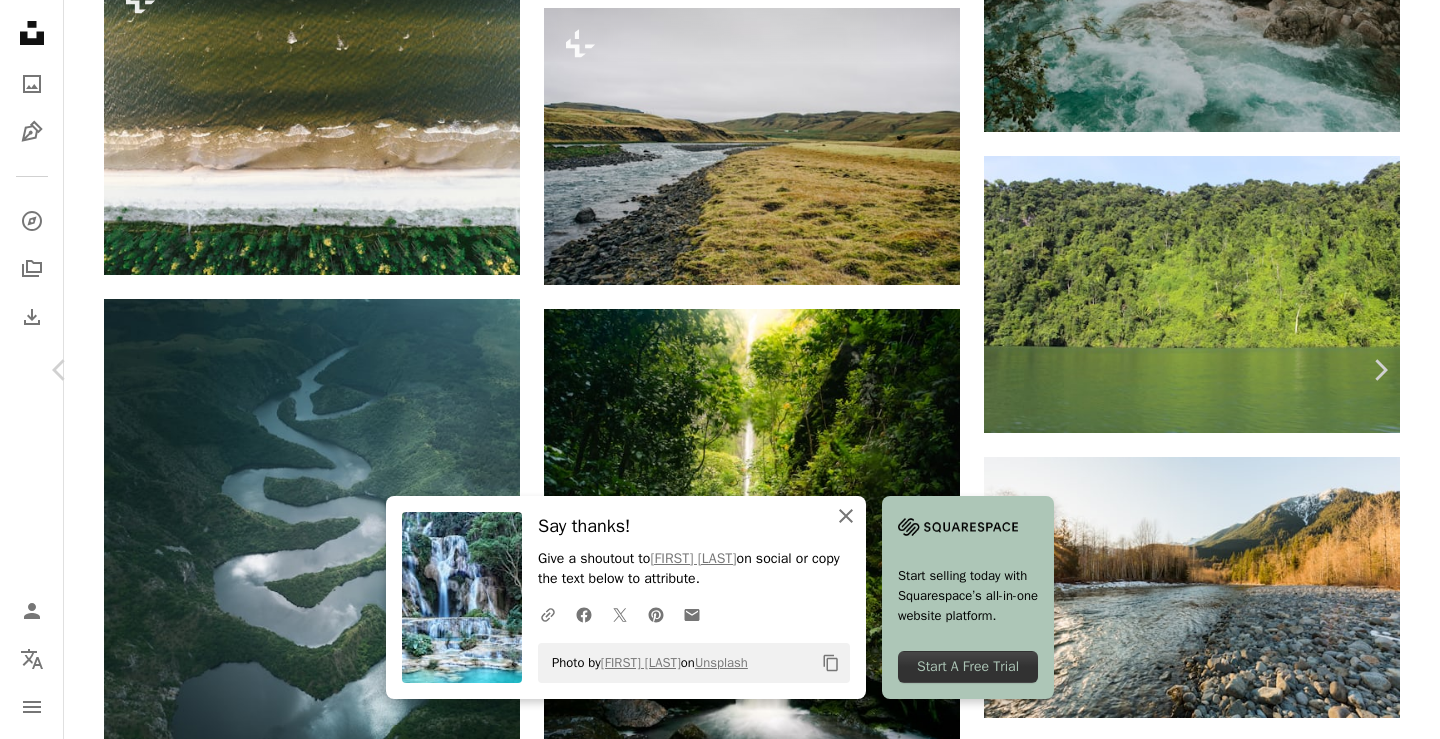 click on "An X shape" 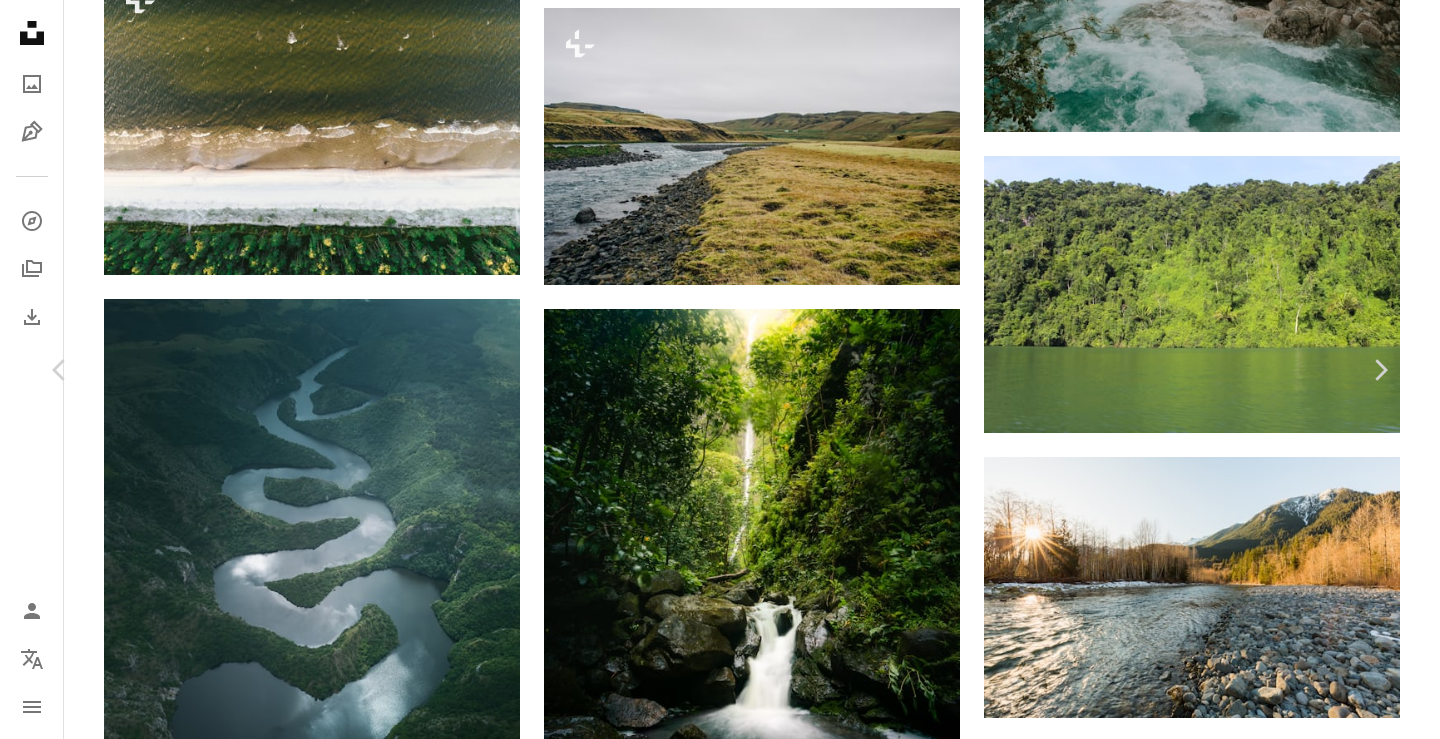 scroll, scrollTop: 800, scrollLeft: 0, axis: vertical 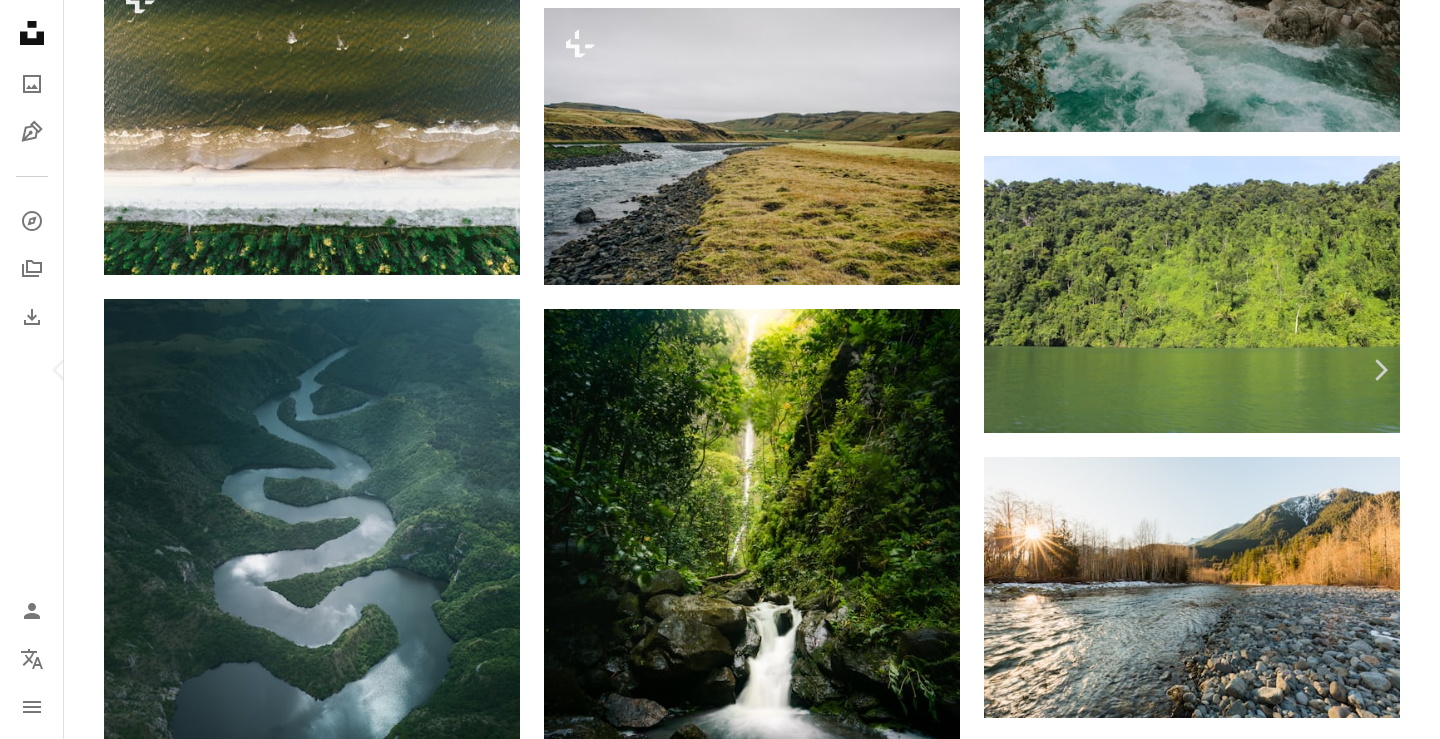 click on "Chevron down" 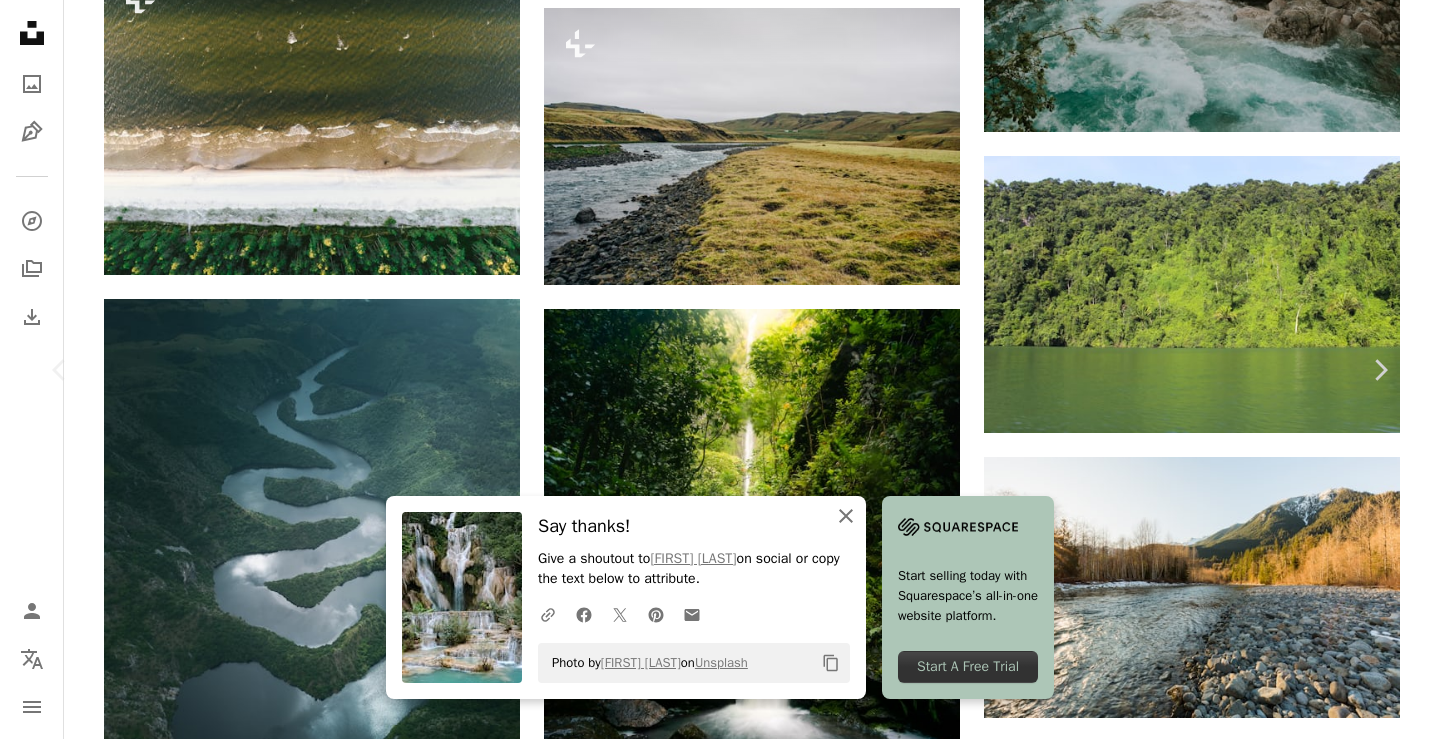 click on "An X shape" 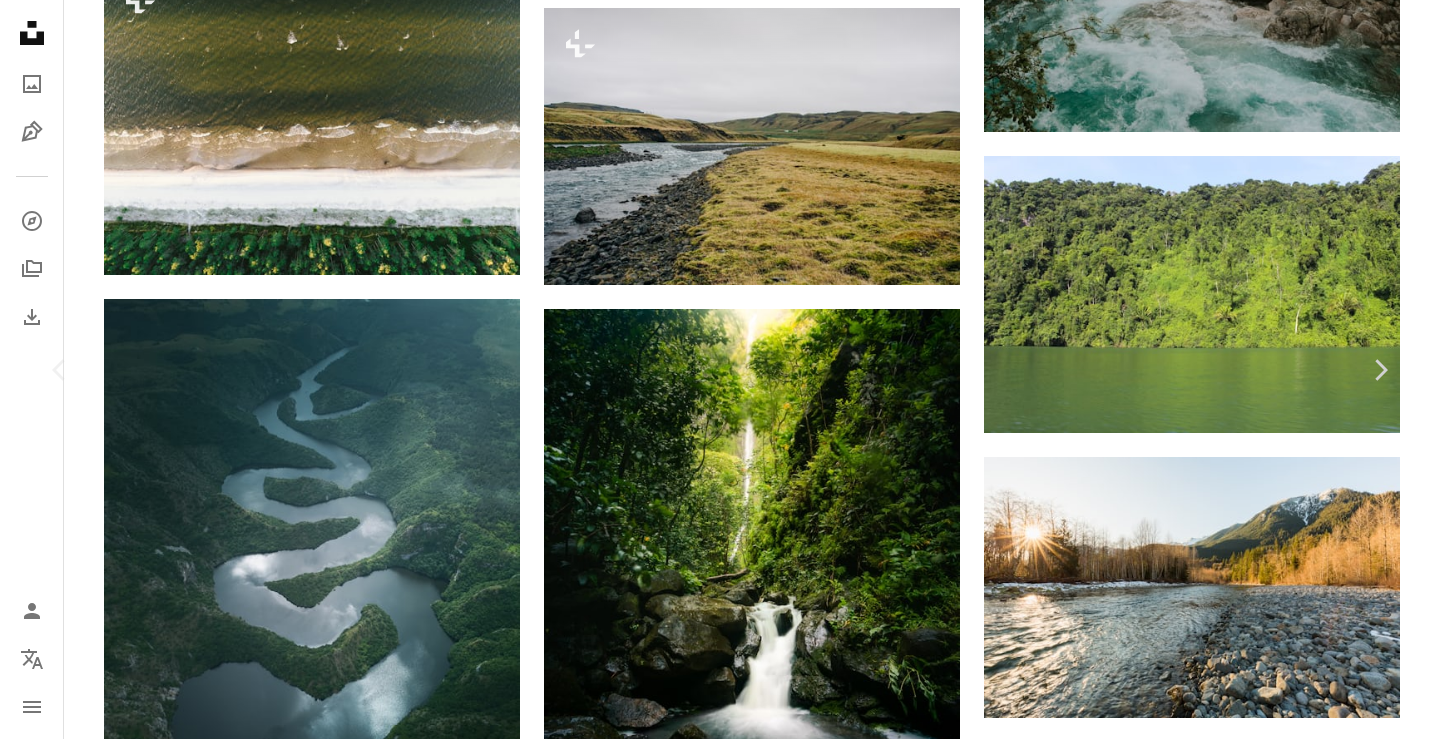 scroll, scrollTop: 1300, scrollLeft: 0, axis: vertical 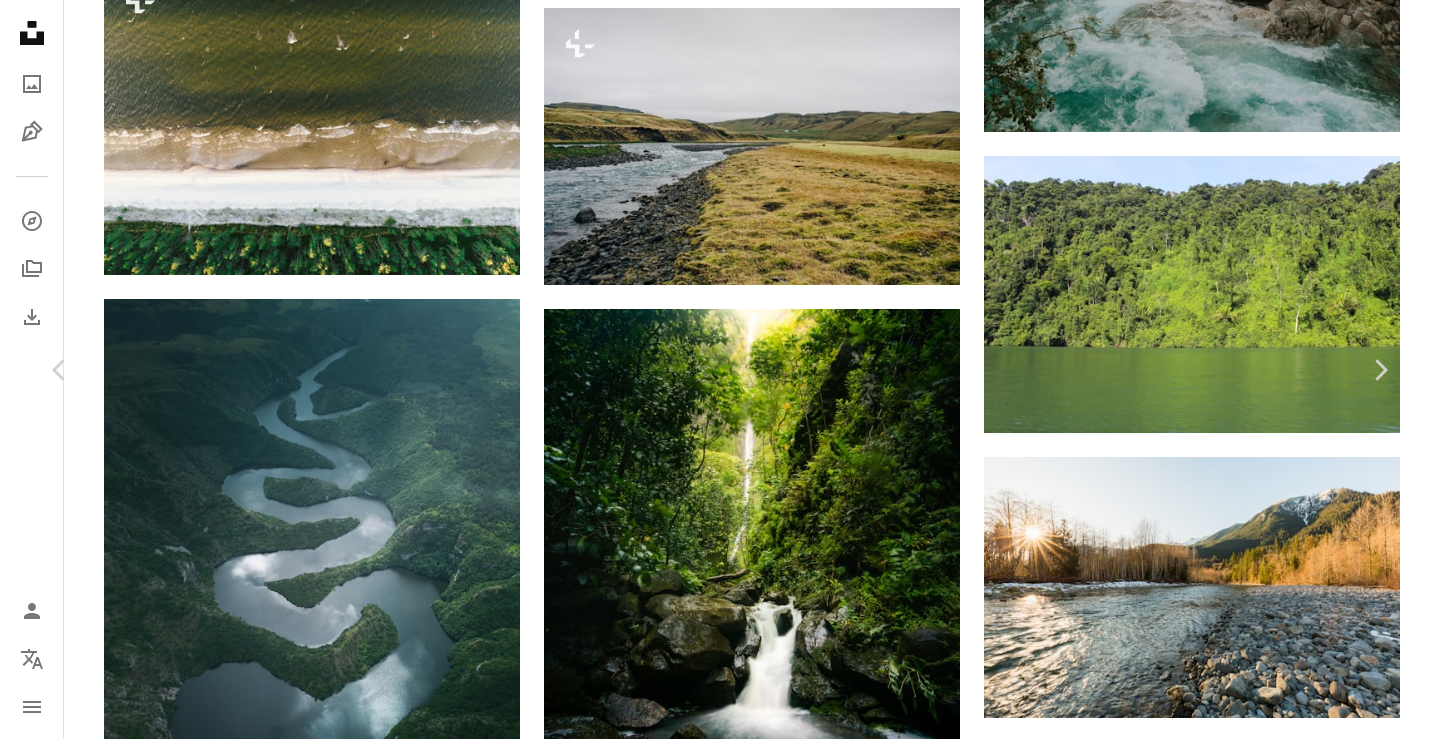 click on "Chevron down" 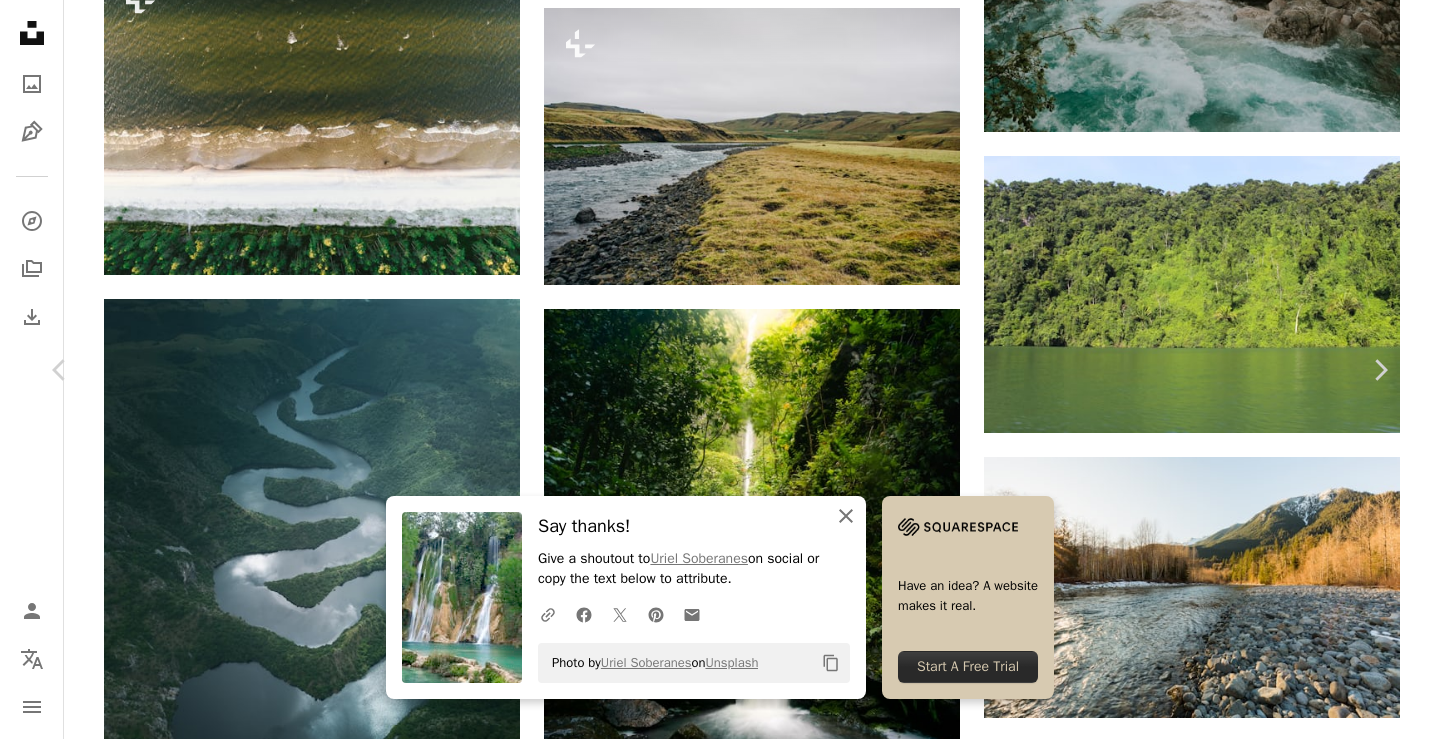 click 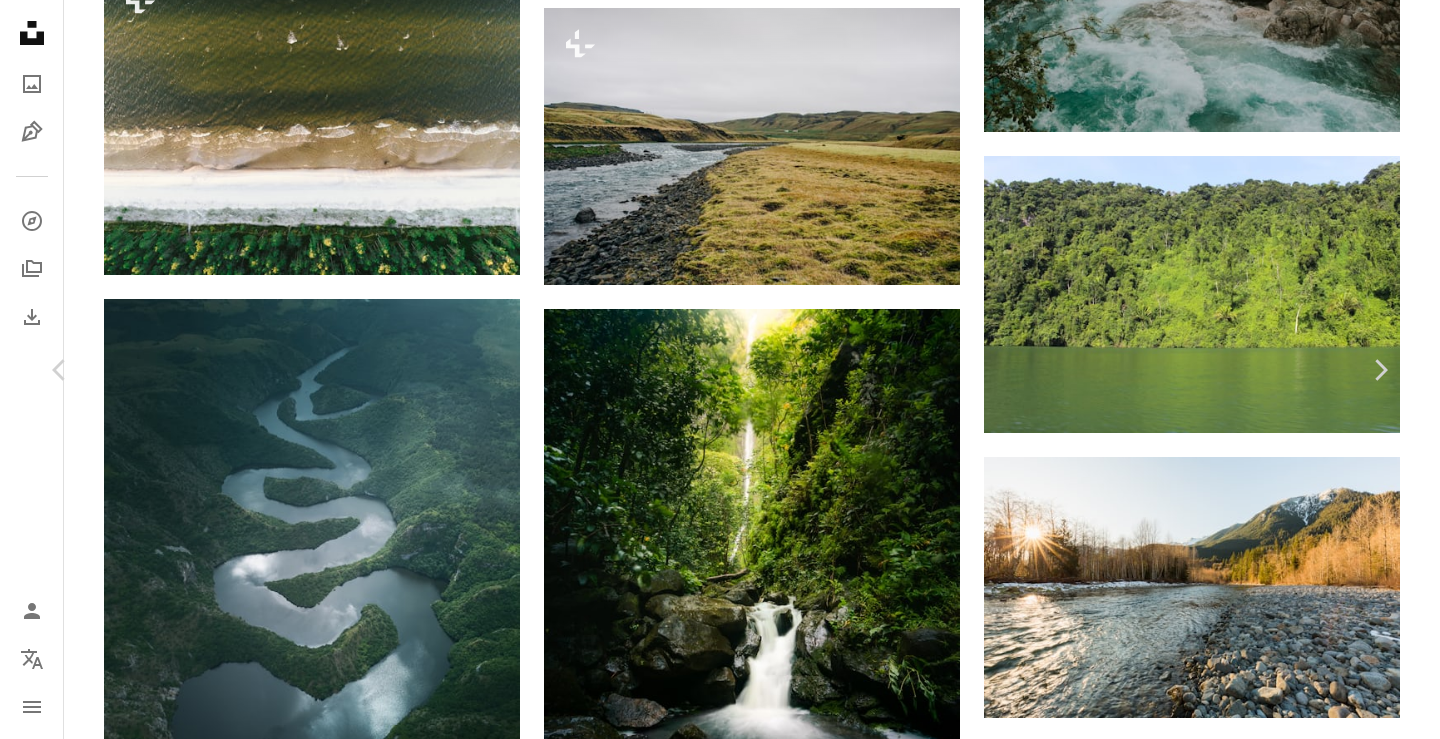 scroll, scrollTop: 2800, scrollLeft: 0, axis: vertical 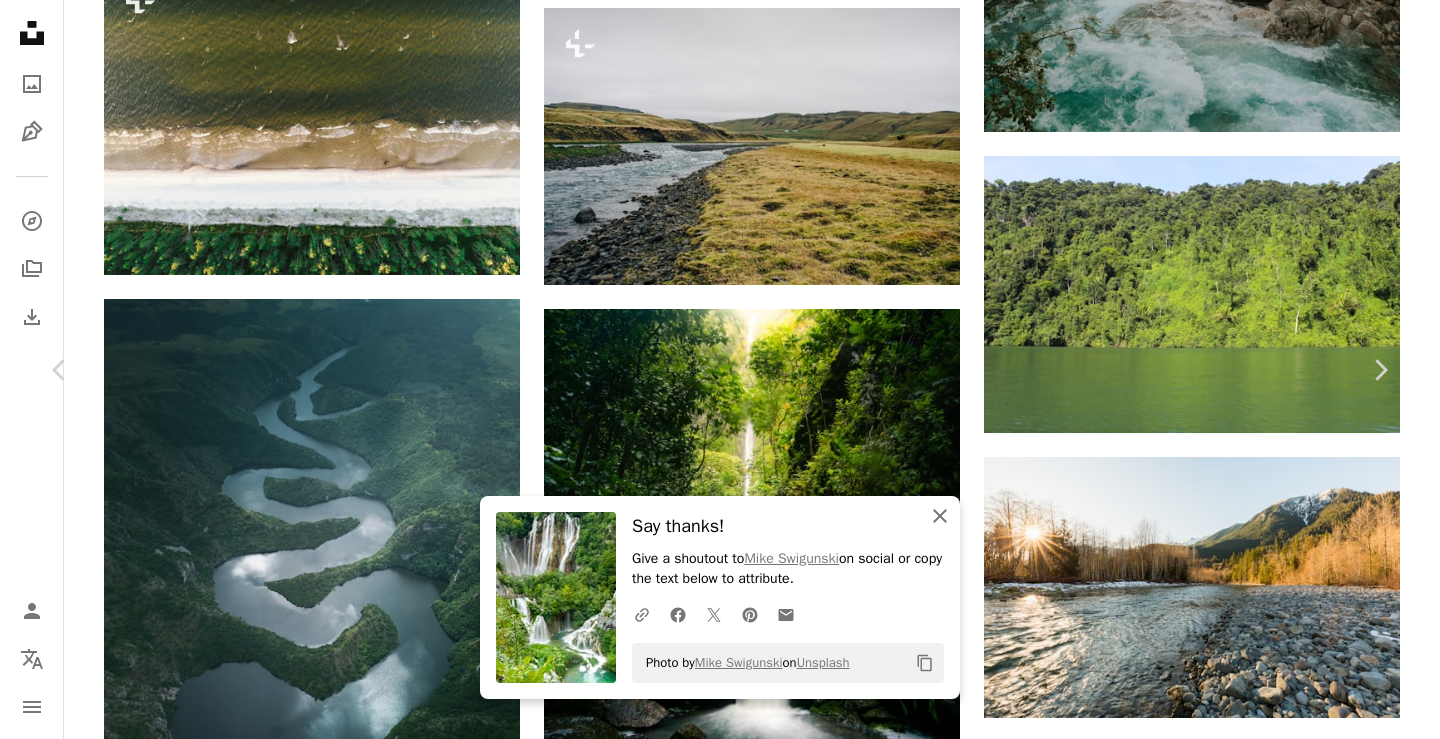 click on "An X shape" 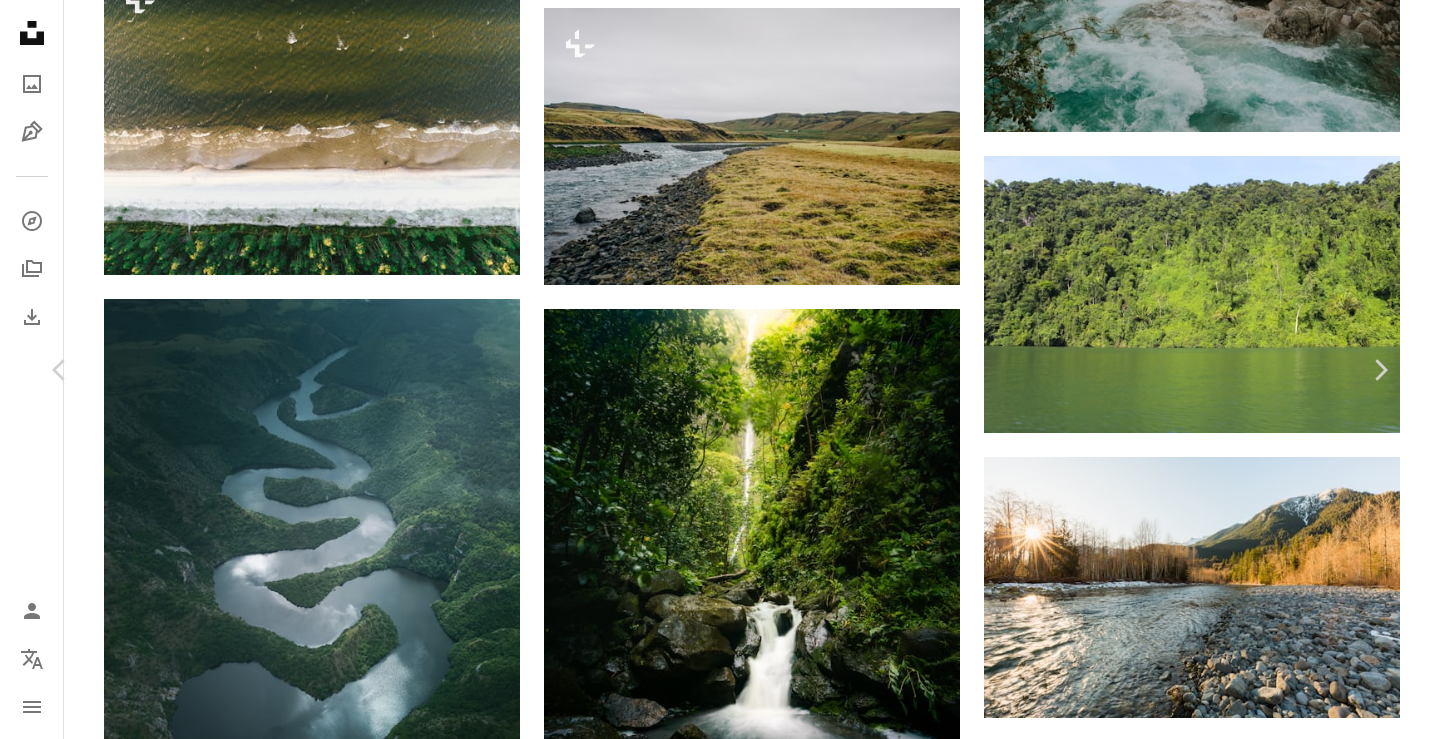 scroll, scrollTop: 10099, scrollLeft: 0, axis: vertical 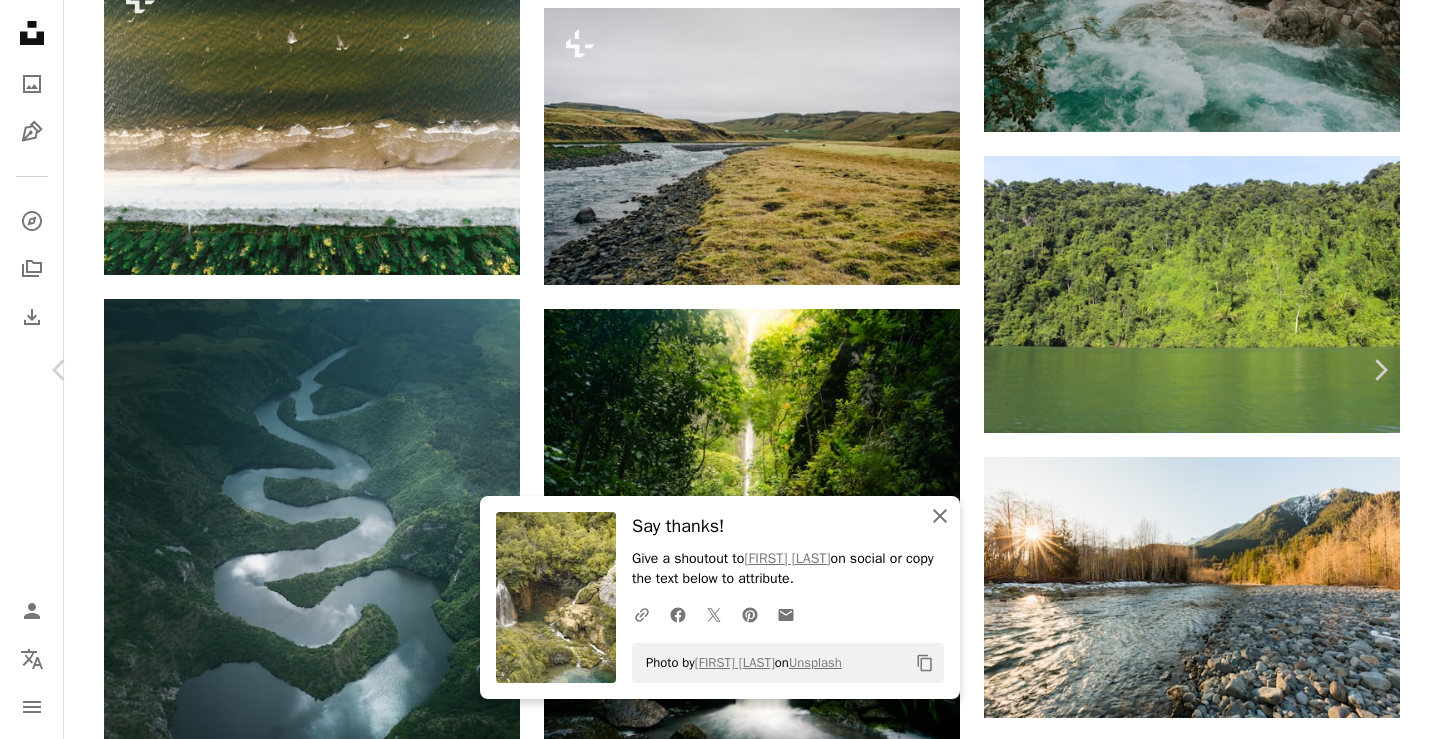 drag, startPoint x: 930, startPoint y: 515, endPoint x: 928, endPoint y: 487, distance: 28.071337 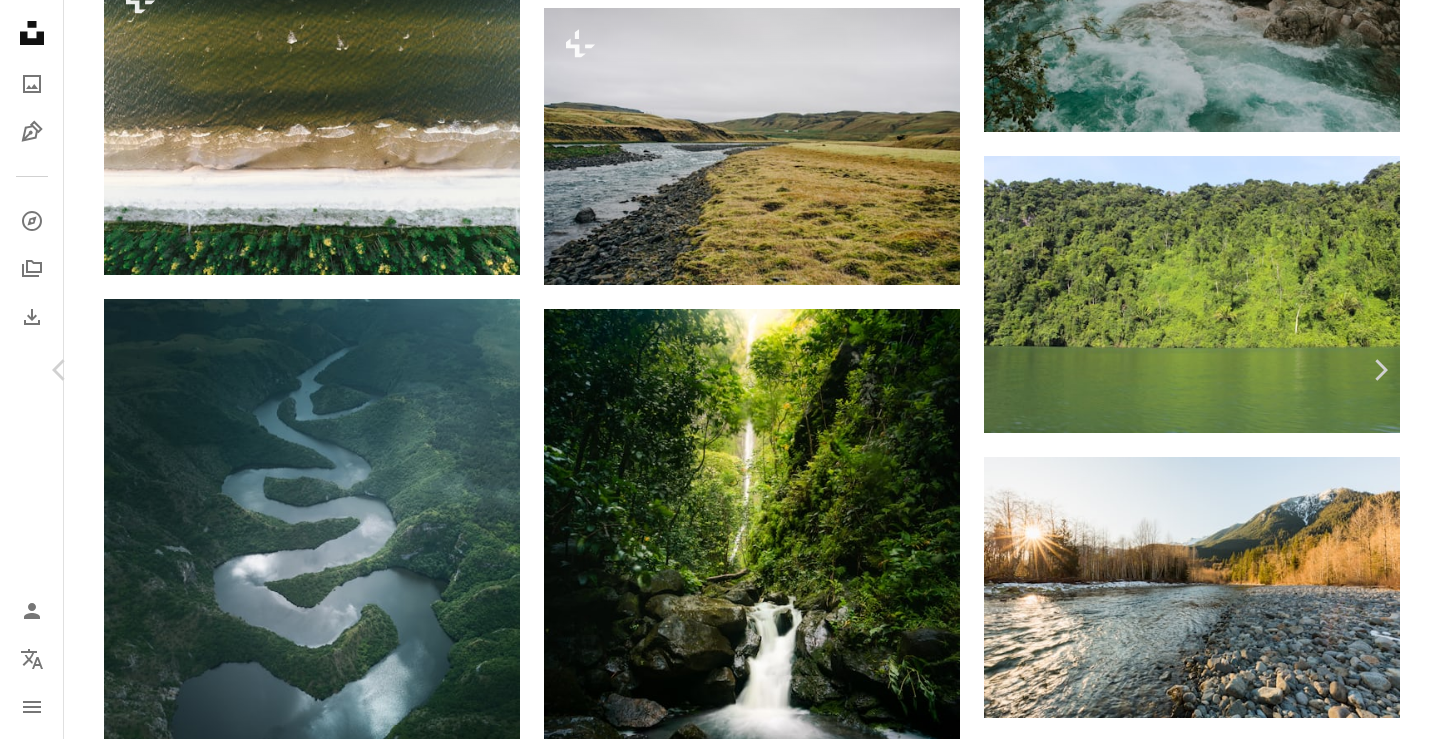 scroll, scrollTop: 9864, scrollLeft: 0, axis: vertical 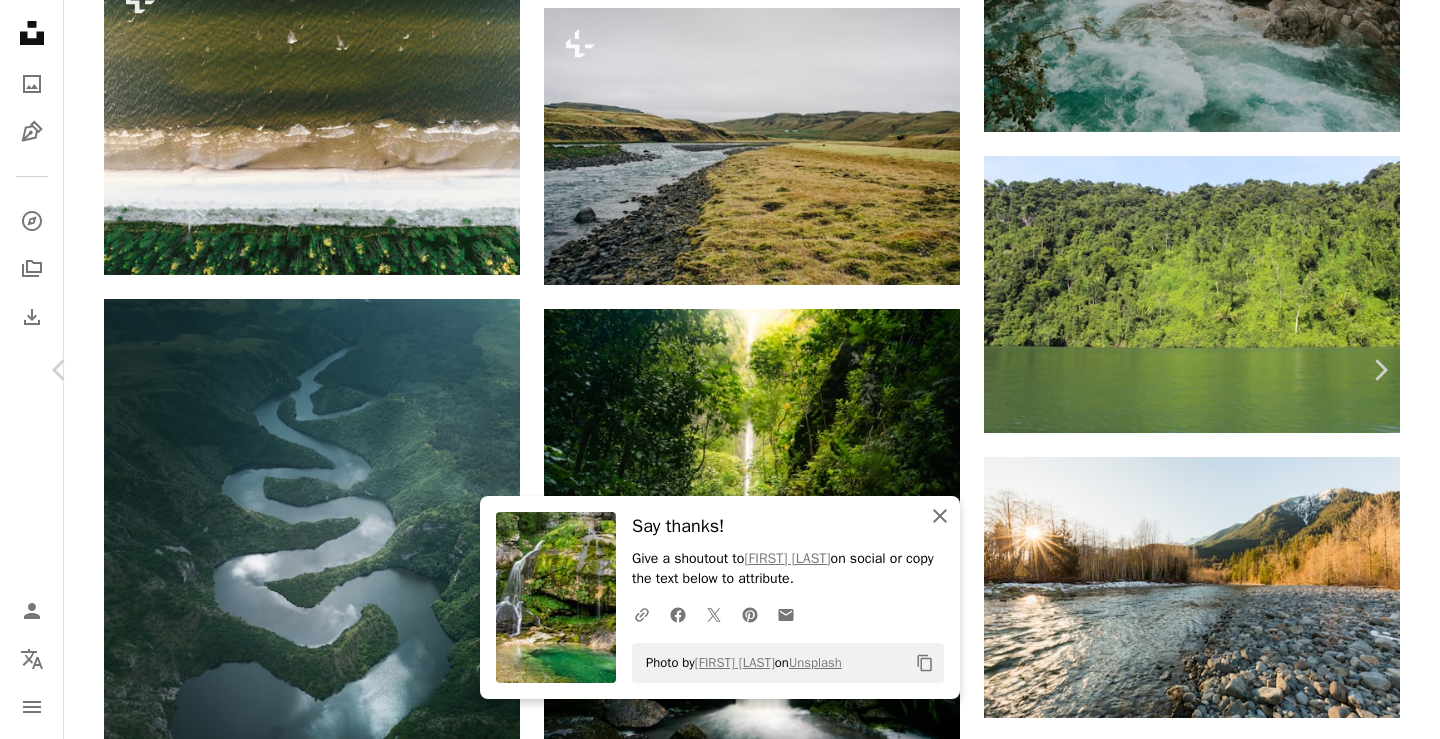 drag, startPoint x: 933, startPoint y: 515, endPoint x: 897, endPoint y: 448, distance: 76.05919 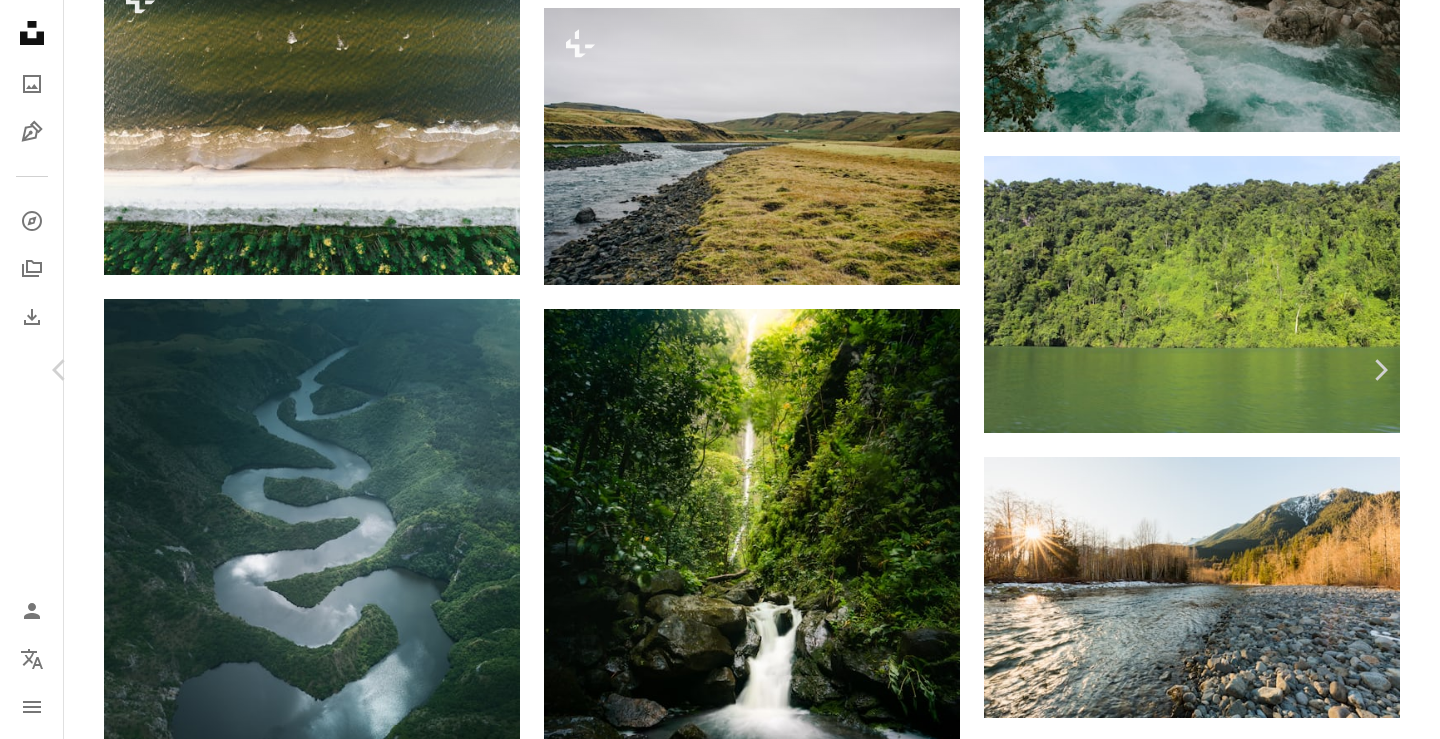 scroll, scrollTop: 1800, scrollLeft: 0, axis: vertical 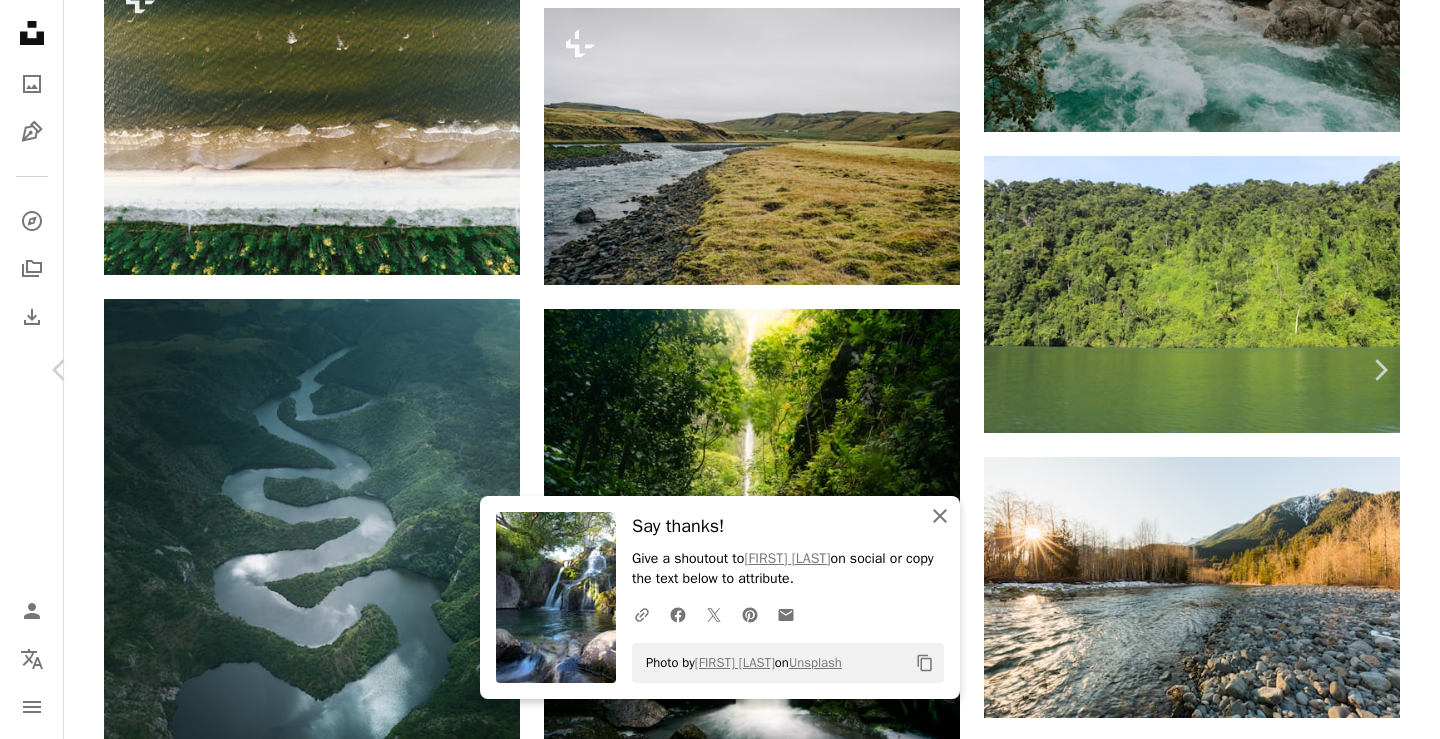 click on "An X shape" 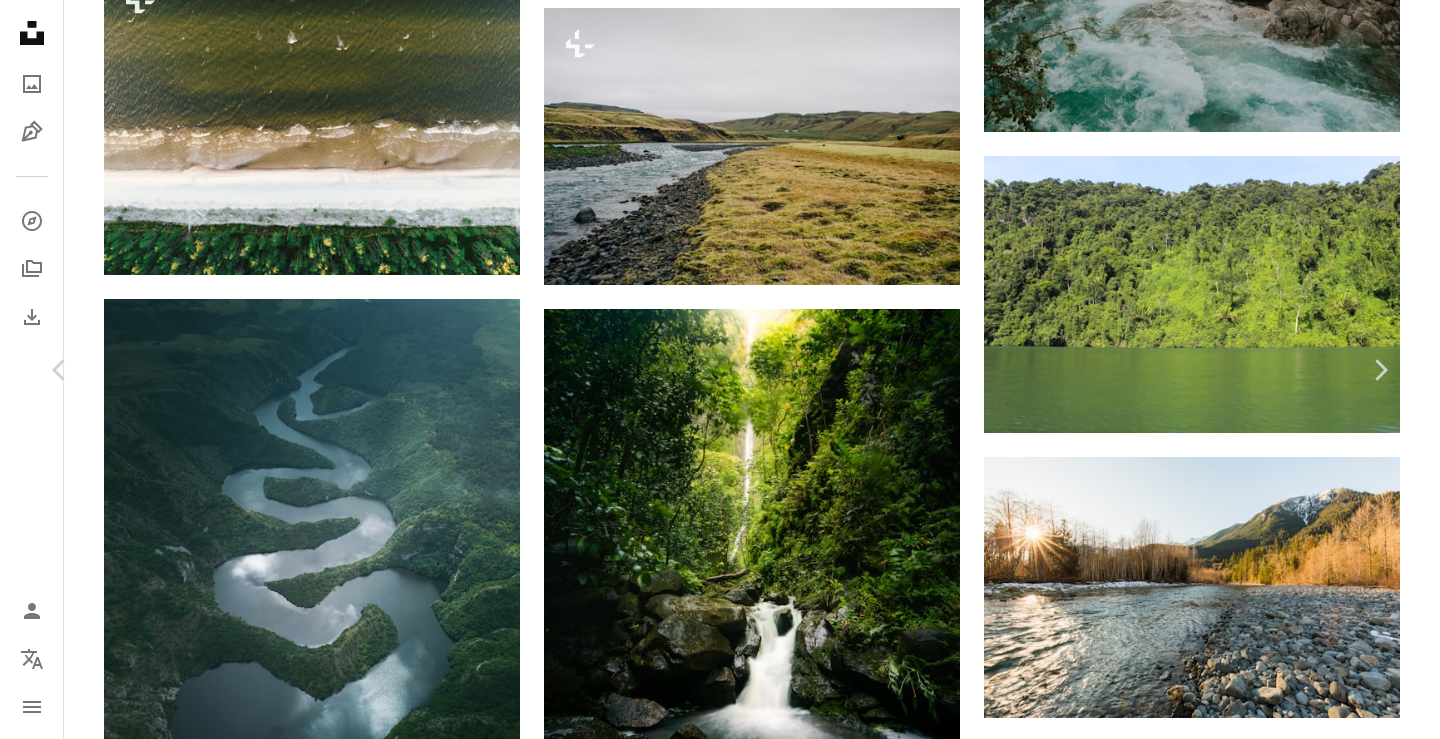 scroll, scrollTop: 3100, scrollLeft: 0, axis: vertical 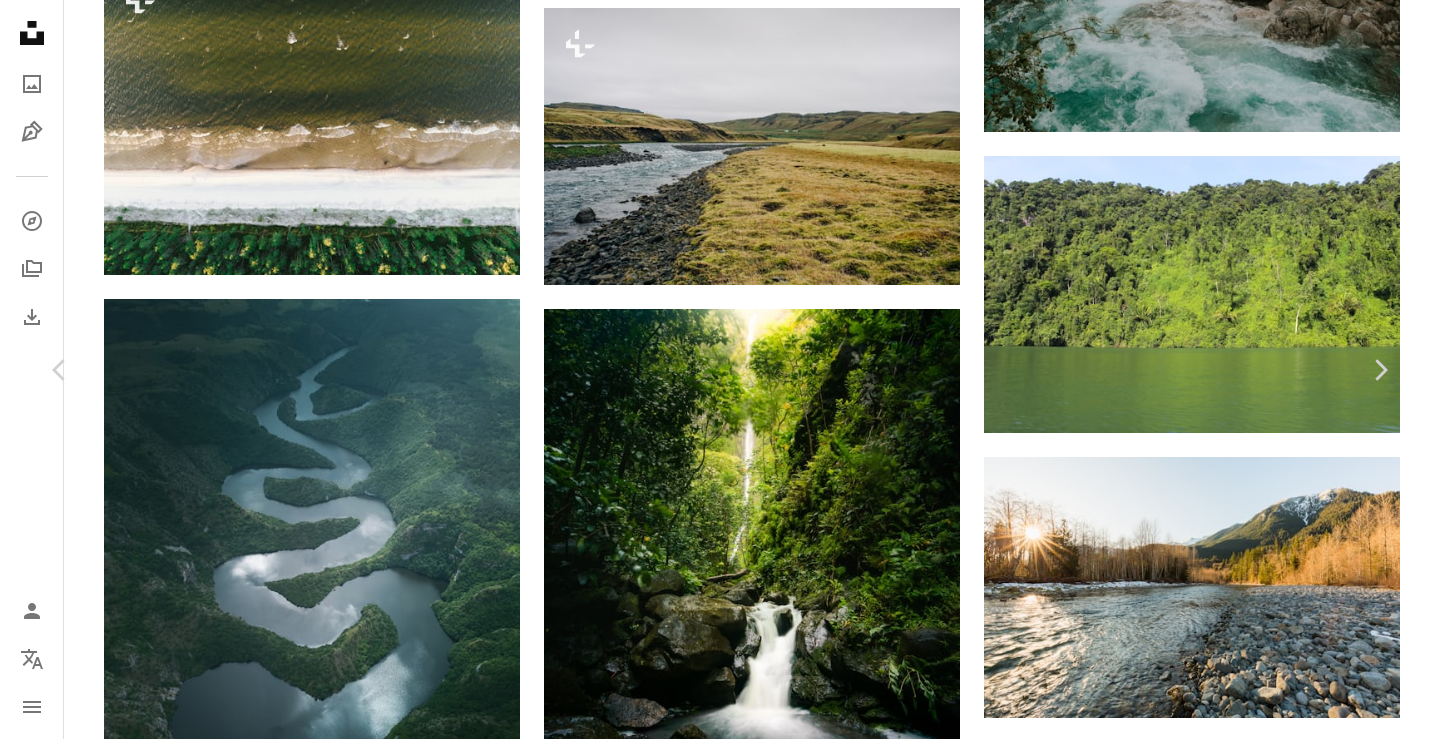 click on "Chevron down" 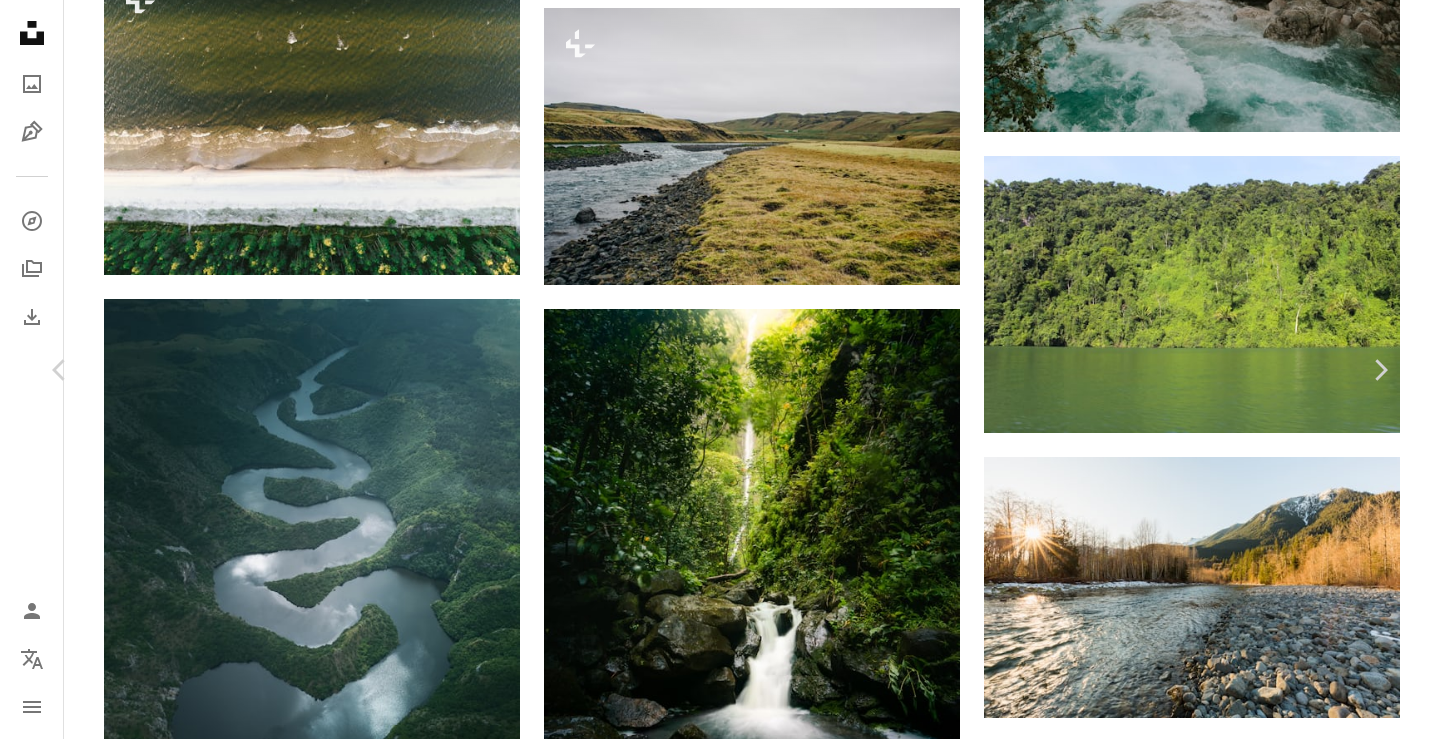 click on "An X shape Chevron left Chevron right [FIRST] [LAST] Available for hire A checkmark inside of a circle A heart A plus sign Download free Chevron down Zoom in Views 263,195 Downloads 5,708 A forward-right arrow Share Info icon Info More Actions Waterfall in Laos A map marker Laos Calendar outlined Published on  July 23, 2021 Camera SONY, ILCE-7SM2 Safety Free to use under the  Unsplash License waterfall mountain landscape national park natural beauty art painting light grey river scenery sunlight outdoors stream laos flare Free stock photos Browse premium related images on iStock  |  Save 20% with code UNSPLASH20 View more on iStock  ↗ Related images A heart A plus sign [FIRST] [LAST] Arrow pointing down A heart A plus sign [FIRST] [LAST] Arrow pointing down A heart A plus sign [FIRST] [LAST] Available for hire A checkmark inside of a circle Arrow pointing down Plus sign for Unsplash+ A heart A plus sign [FIRST] [LAST] For  Unsplash+ A lock Download A heart A plus sign [FIRST] [LAST] Available for hire A heart A heart" at bounding box center (720, 6981) 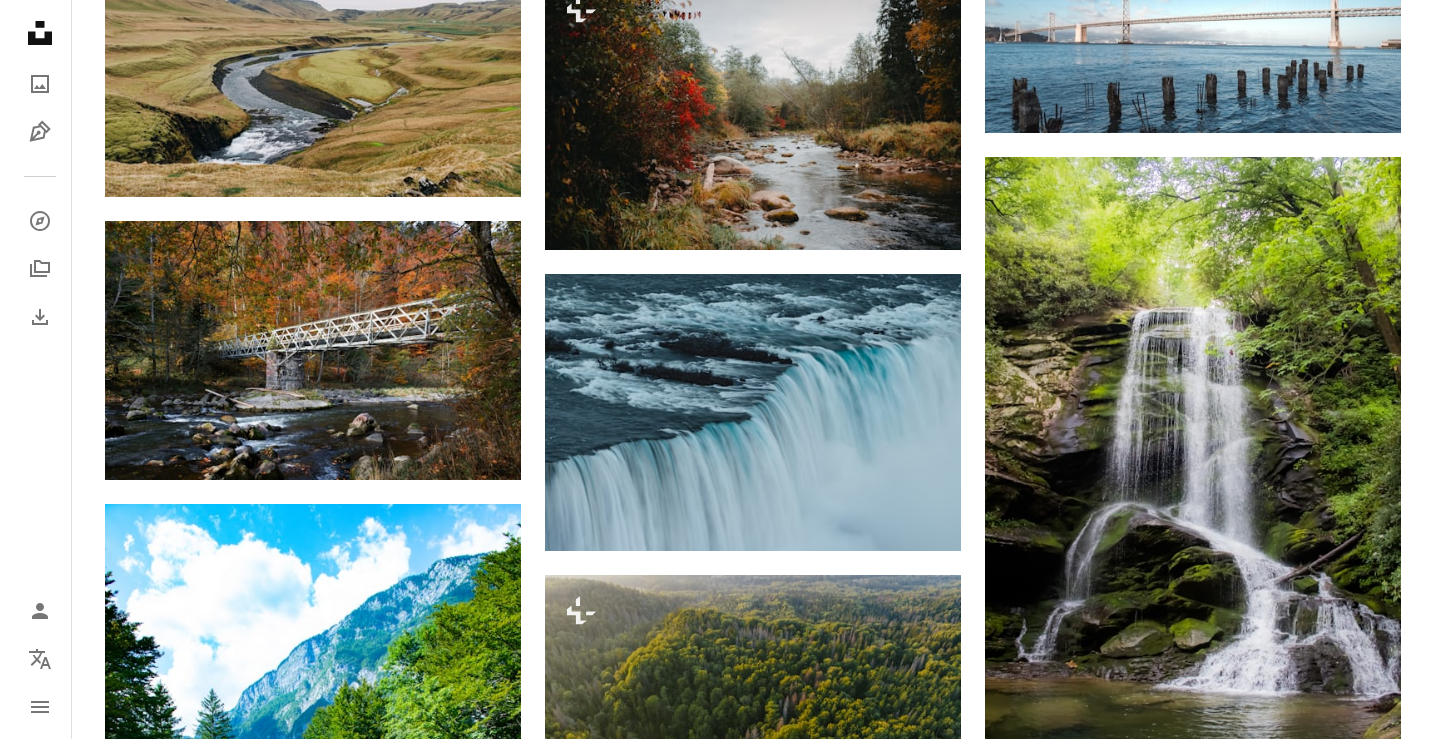 scroll, scrollTop: 42733, scrollLeft: 0, axis: vertical 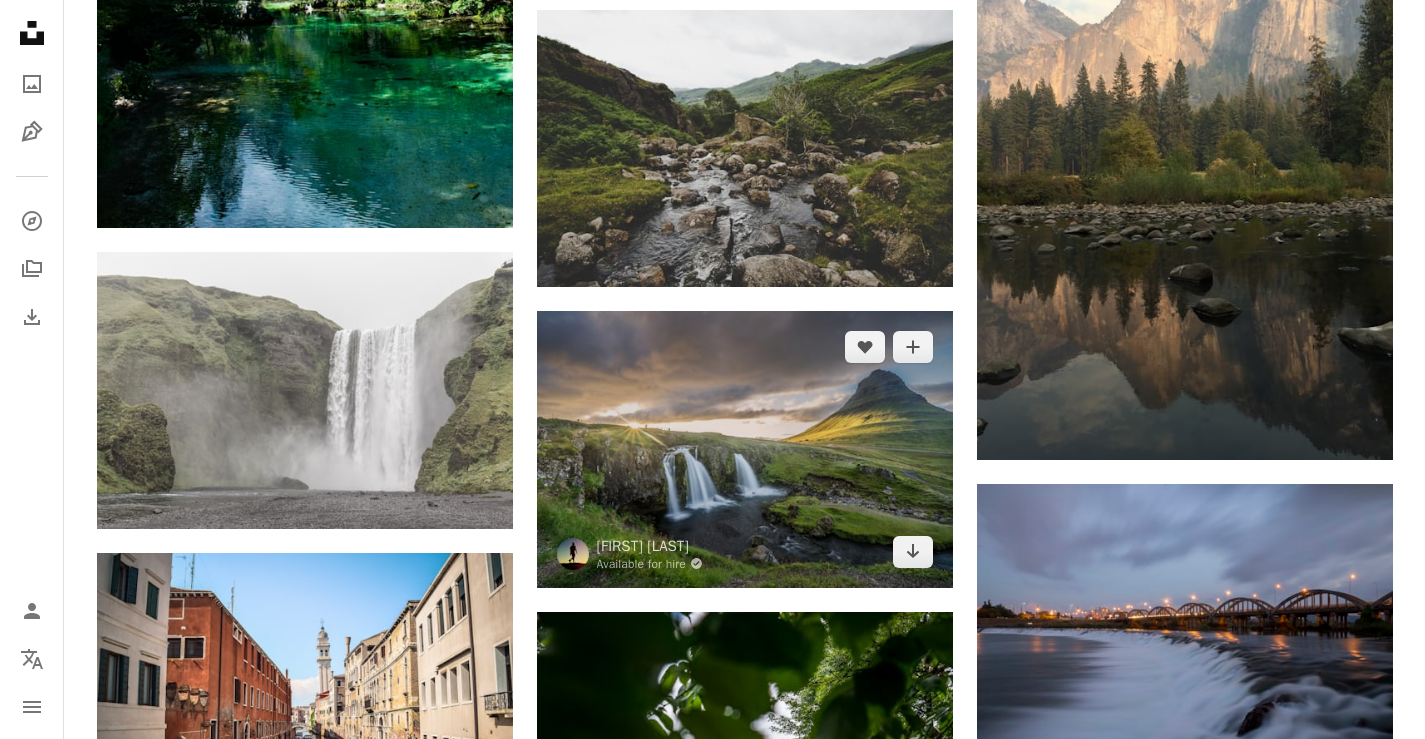 click at bounding box center [745, 449] 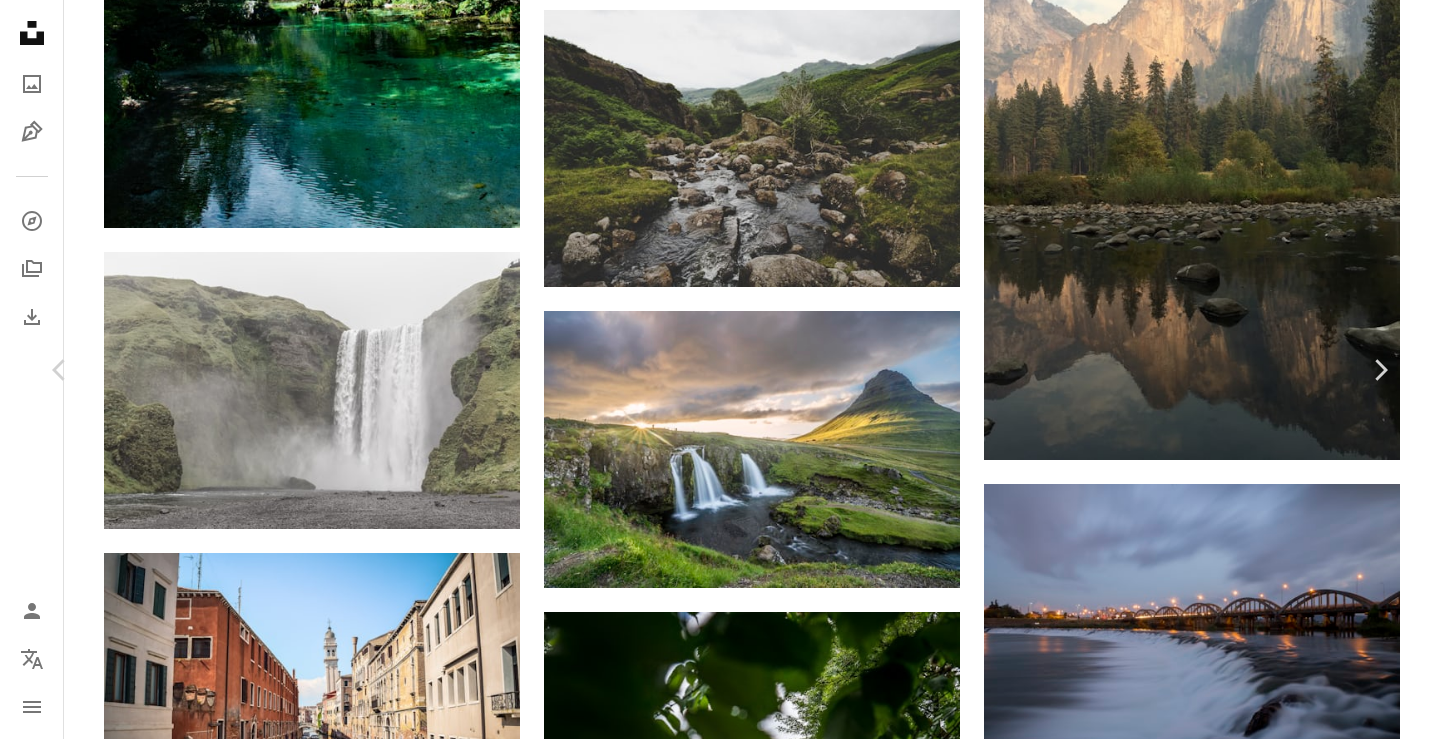 click on "Chevron down" 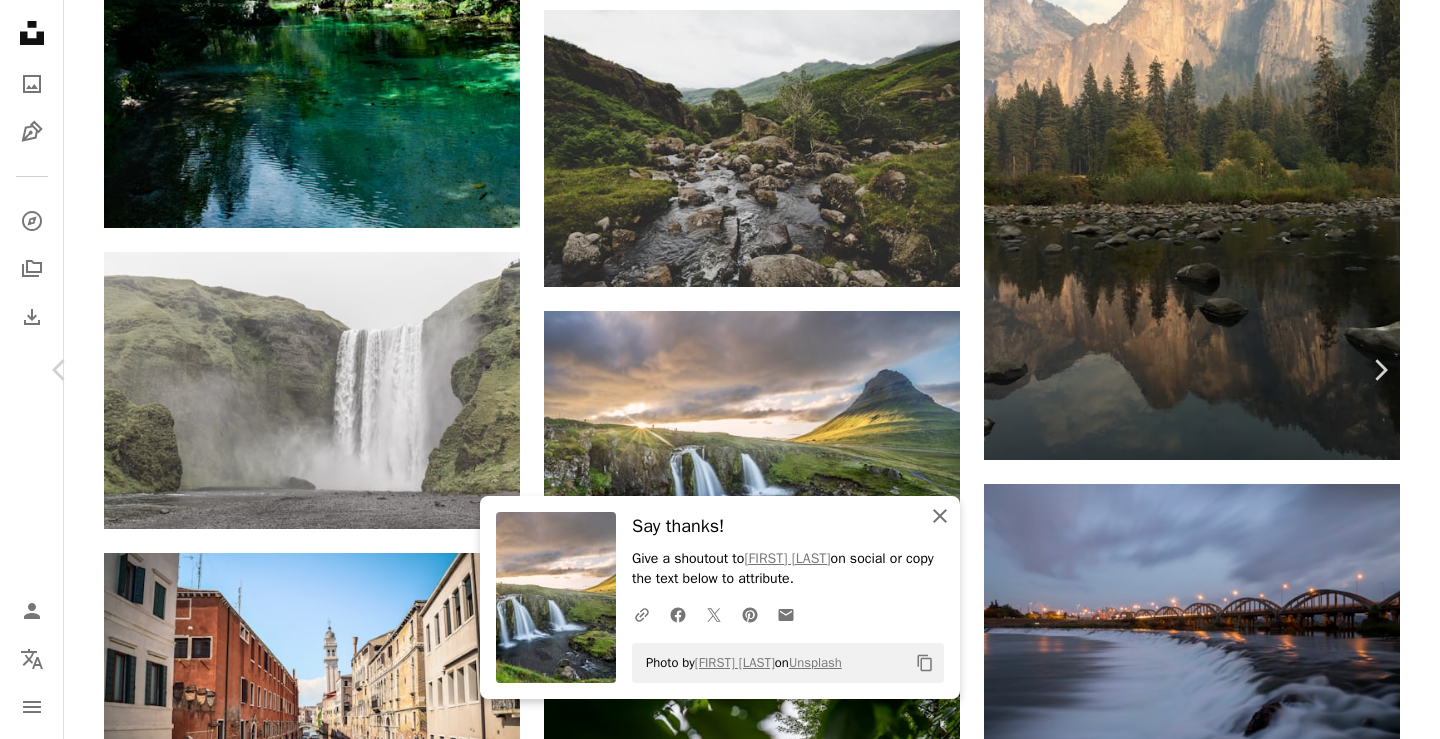 click on "An X shape" 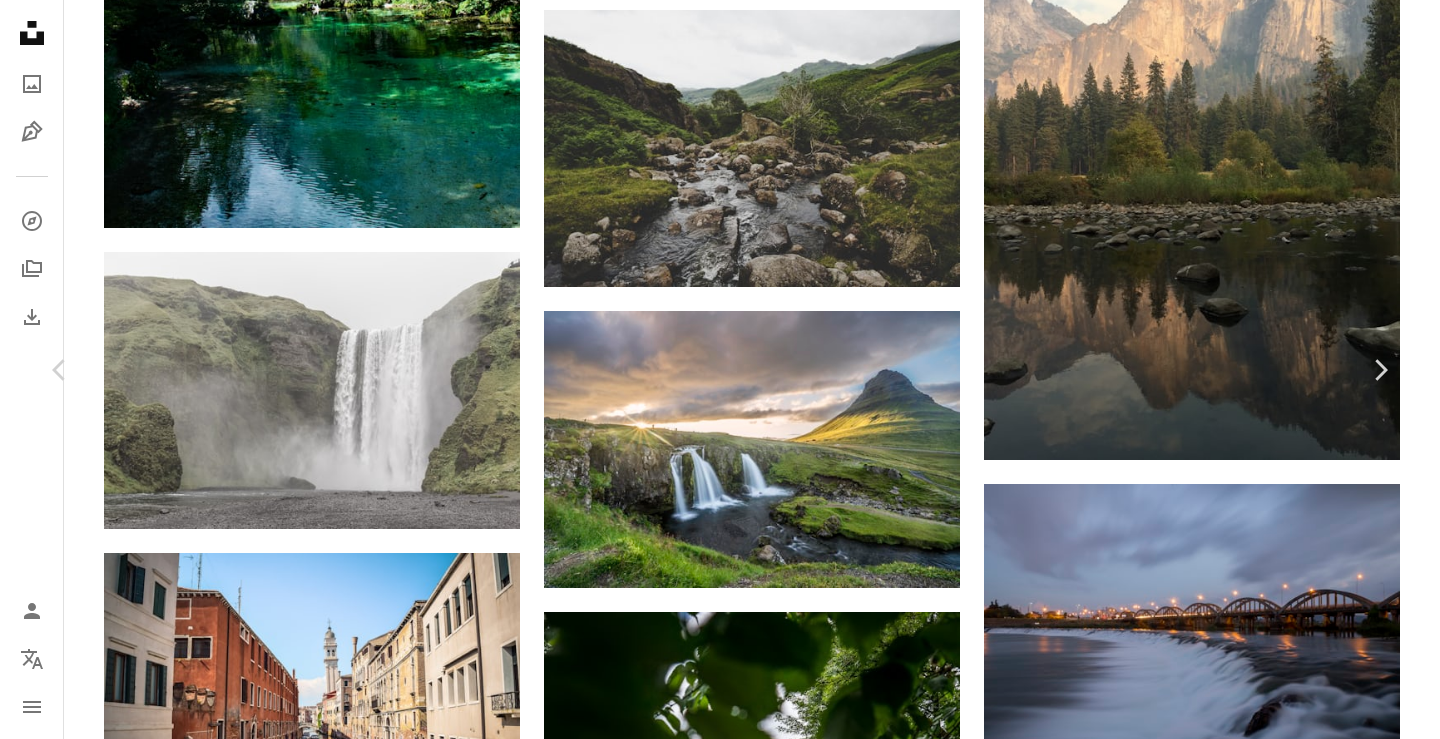 scroll, scrollTop: 1600, scrollLeft: 0, axis: vertical 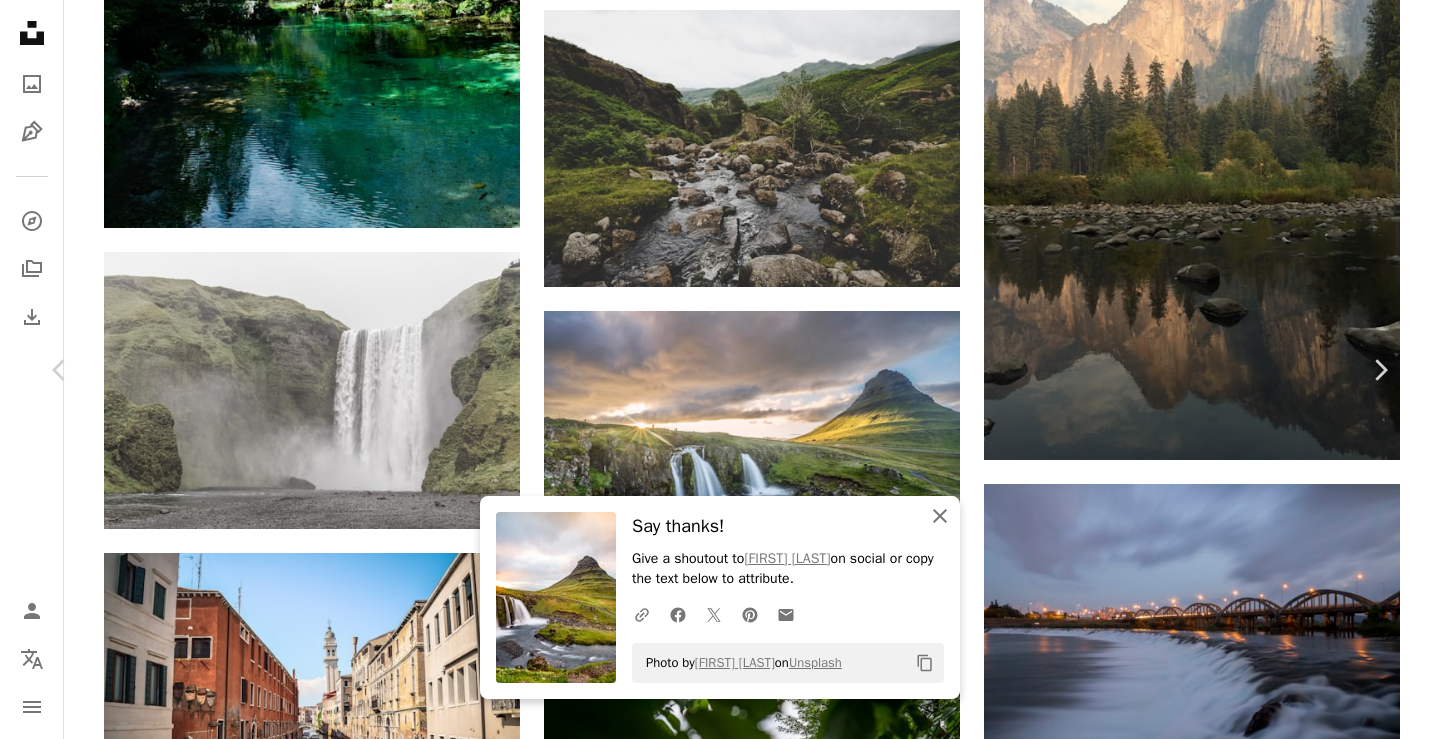 drag, startPoint x: 934, startPoint y: 519, endPoint x: 934, endPoint y: 531, distance: 12 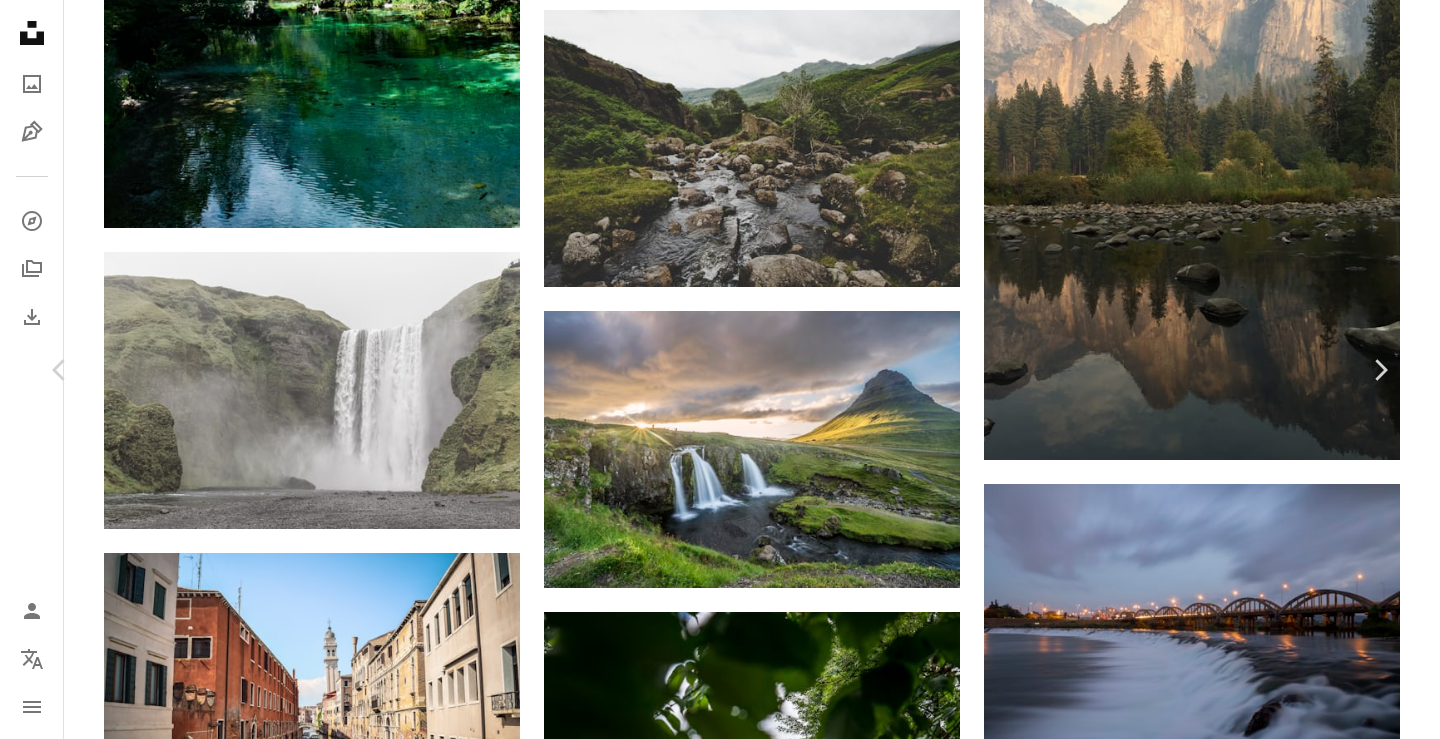 scroll, scrollTop: 5600, scrollLeft: 0, axis: vertical 